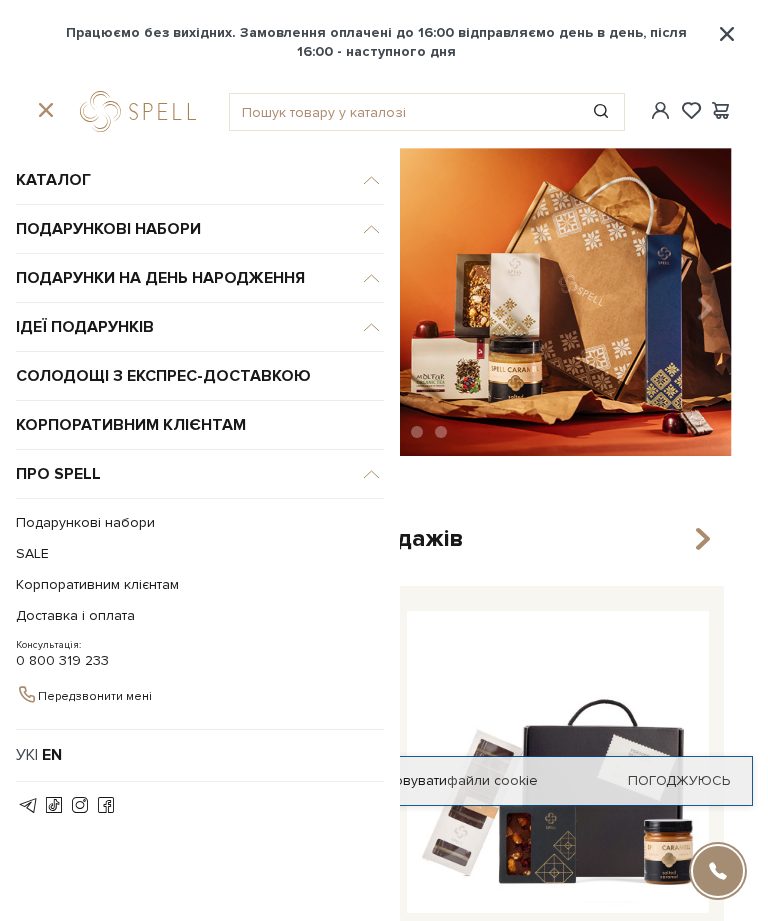 scroll, scrollTop: 0, scrollLeft: 0, axis: both 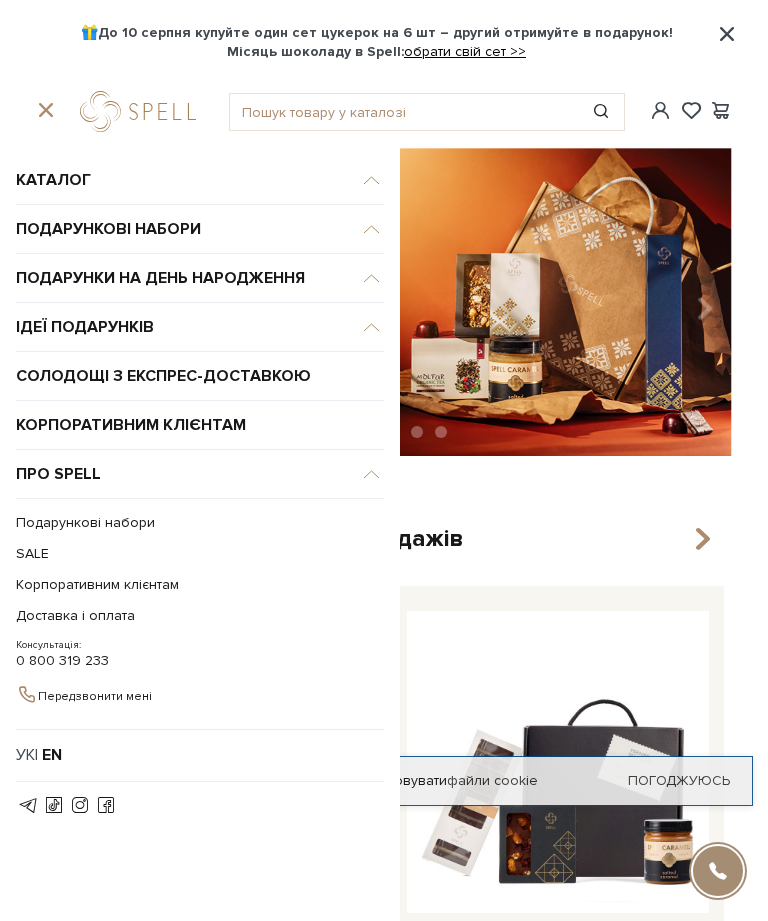click at bounding box center (384, 302) 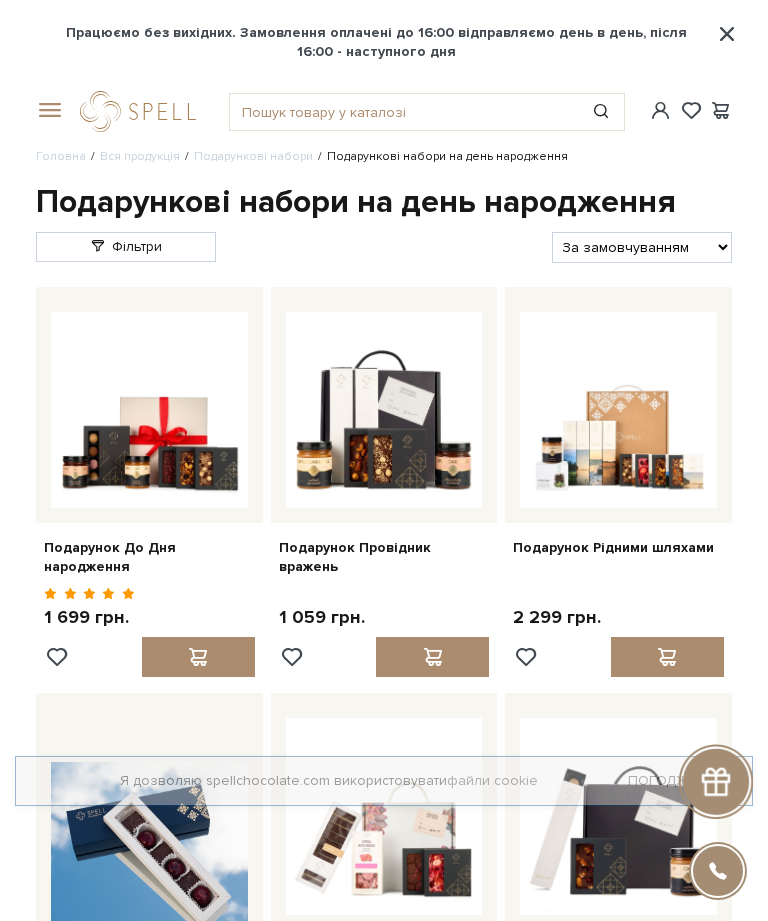scroll, scrollTop: 0, scrollLeft: 0, axis: both 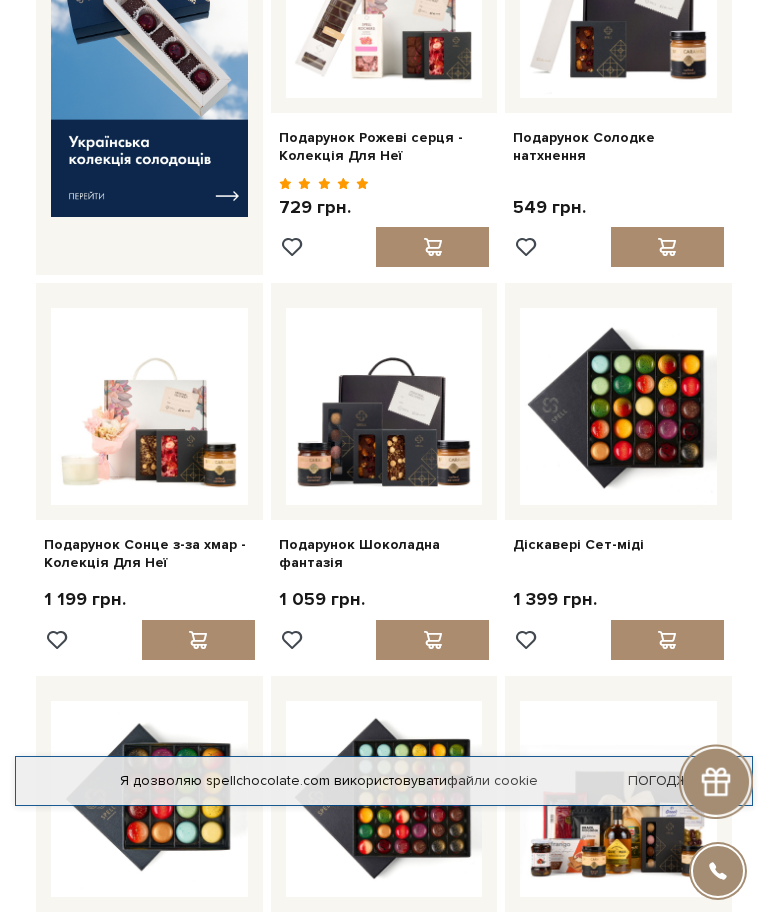 click on "Подарунок Сонце з-за хмар - Колекція Для Неї" at bounding box center [149, 554] 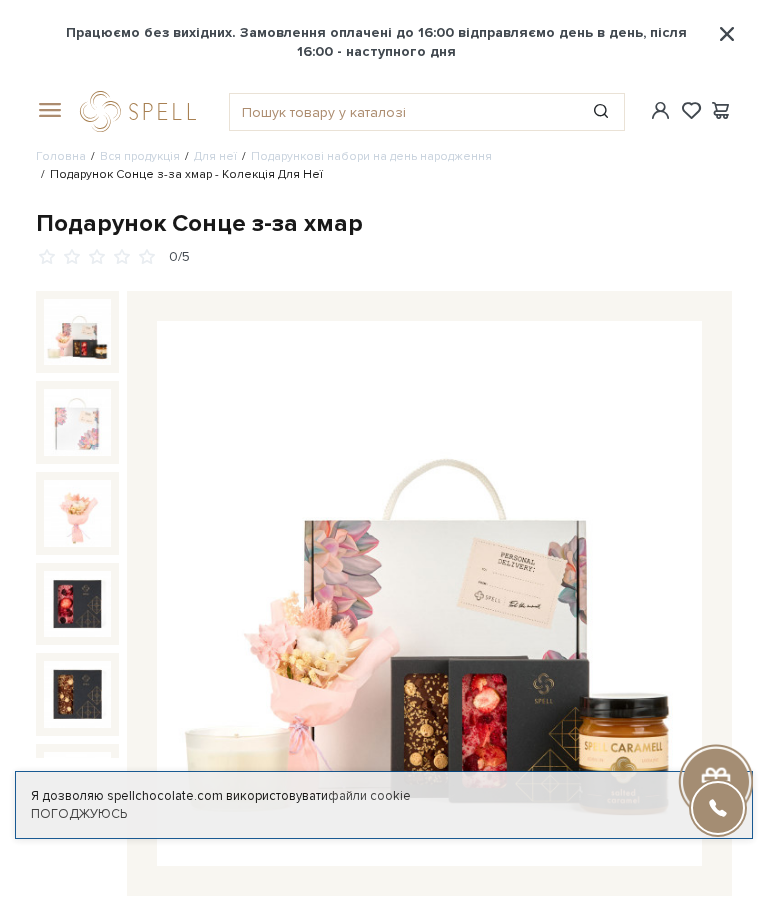 scroll, scrollTop: 24, scrollLeft: 0, axis: vertical 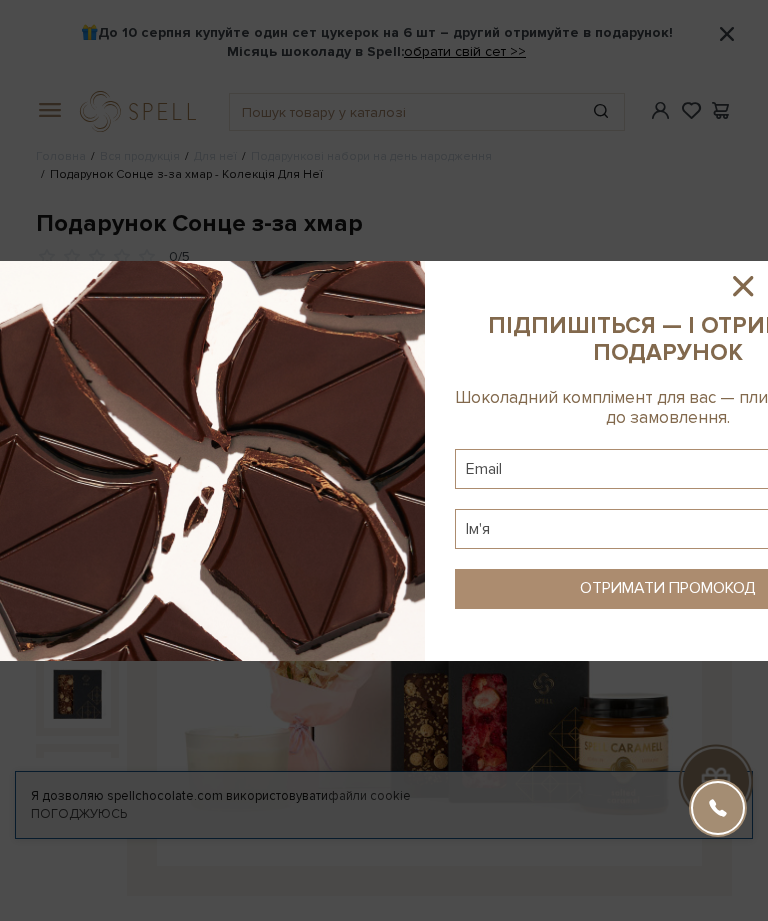 click 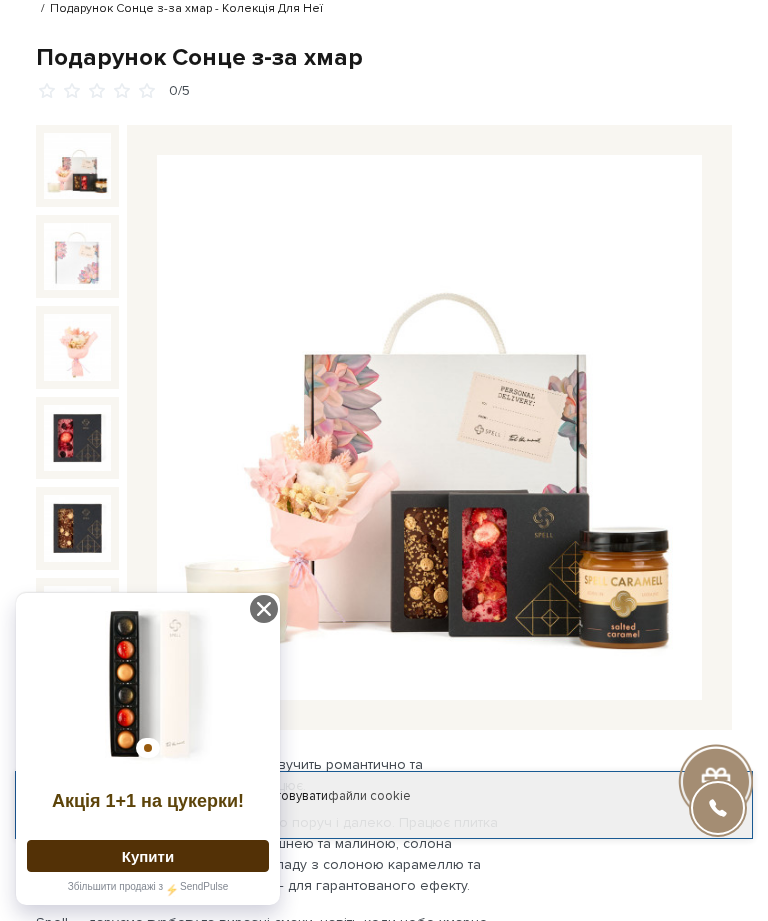 scroll, scrollTop: 114, scrollLeft: 0, axis: vertical 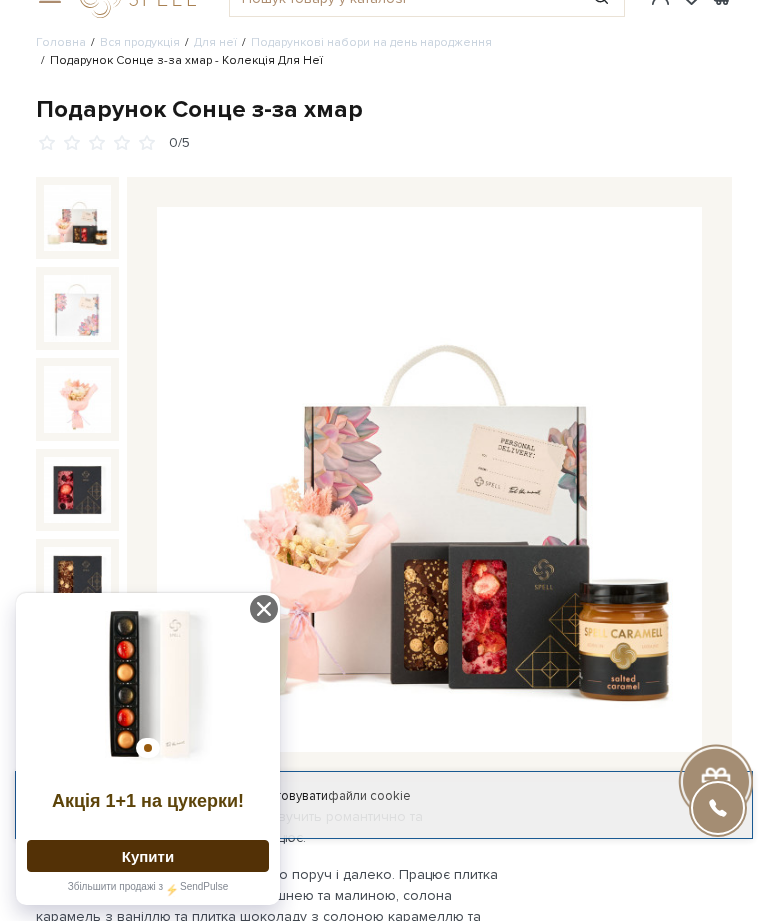 click 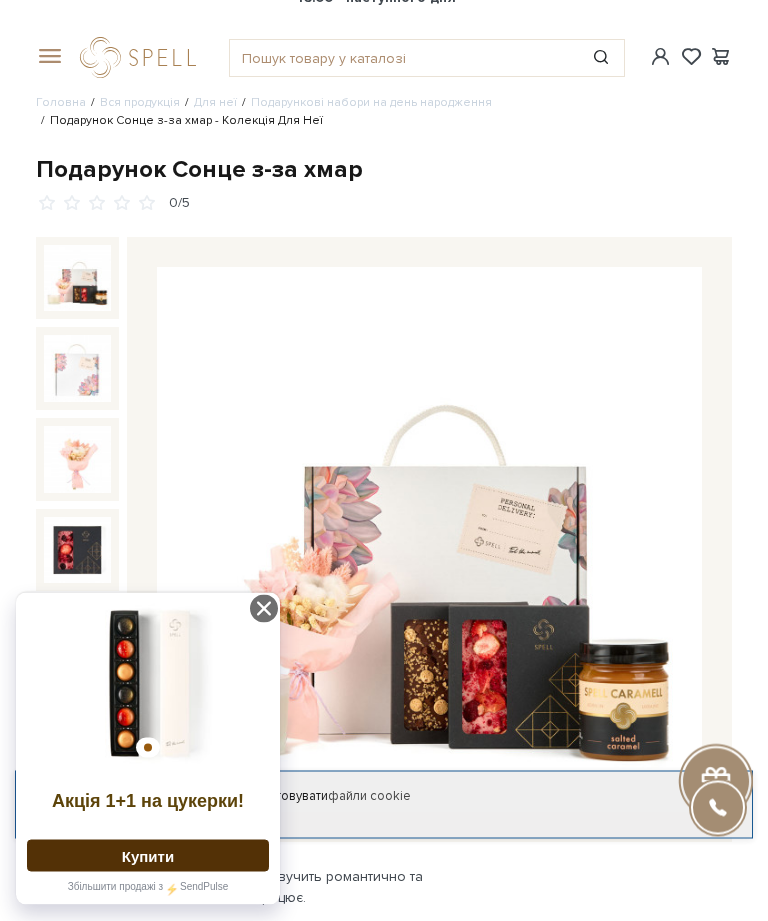 scroll, scrollTop: 0, scrollLeft: 0, axis: both 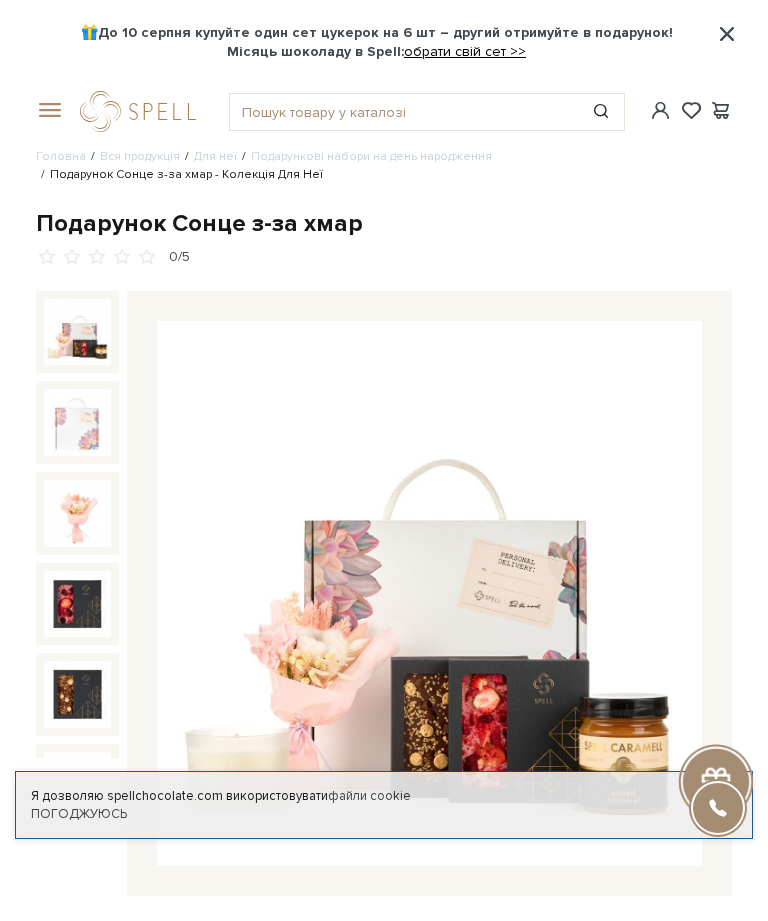 click on "Подарункові набори на день народження" at bounding box center (371, 156) 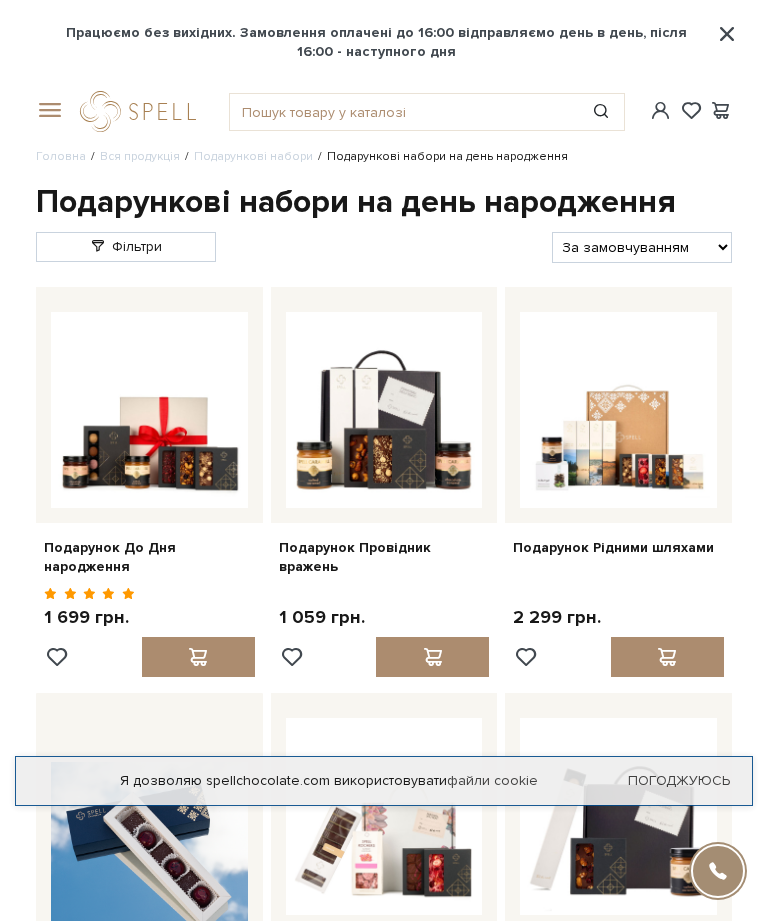scroll, scrollTop: 0, scrollLeft: 0, axis: both 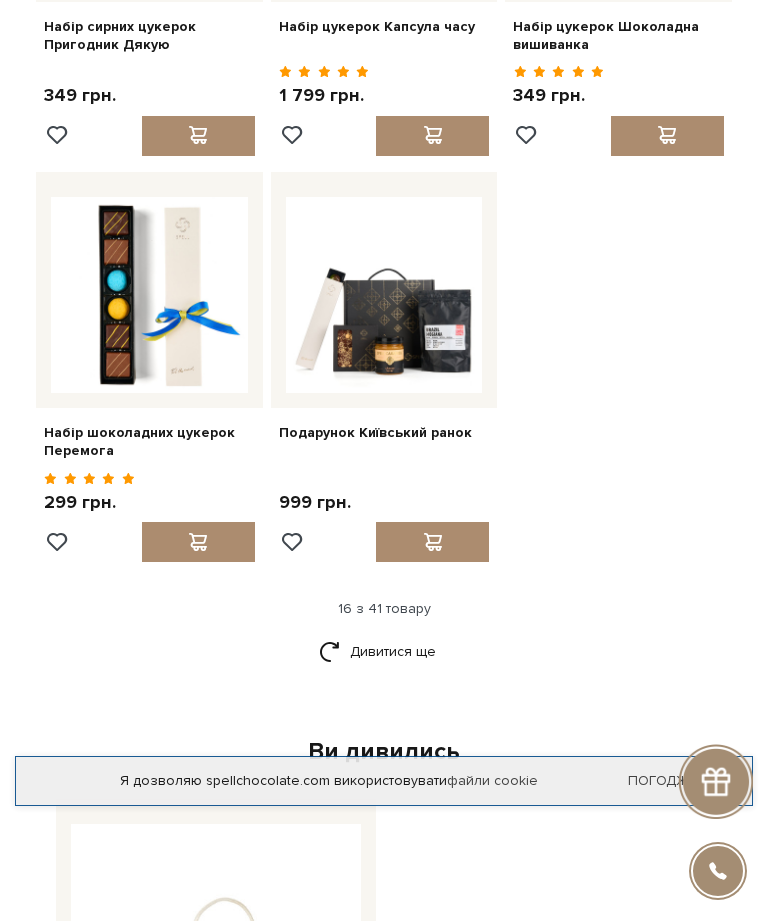 click on "Дивитися ще" at bounding box center [384, 651] 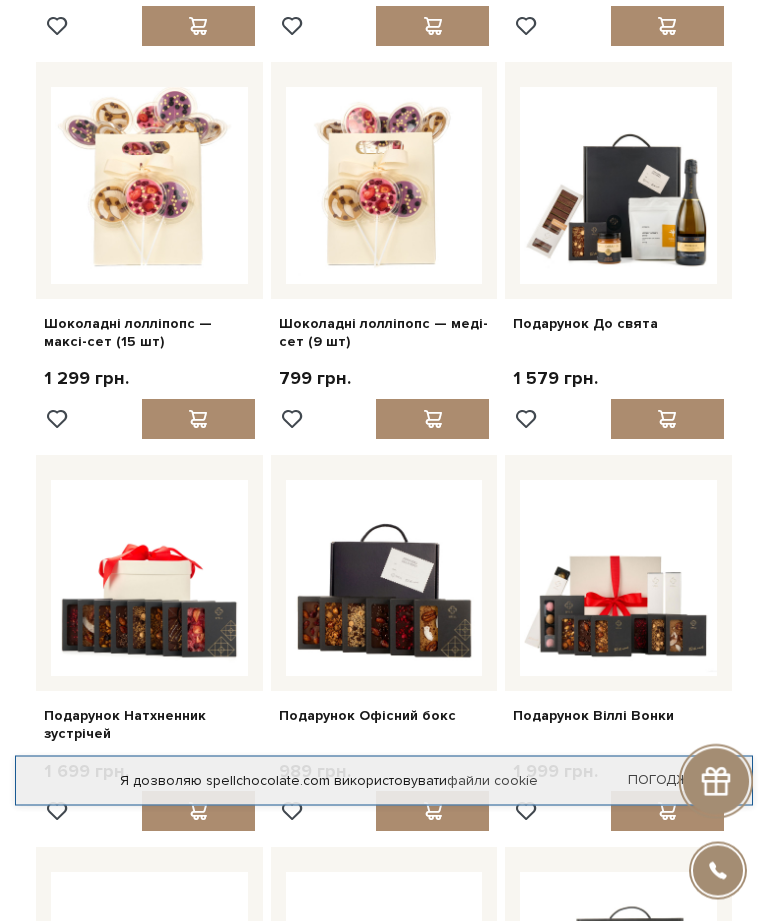 scroll, scrollTop: 3403, scrollLeft: 0, axis: vertical 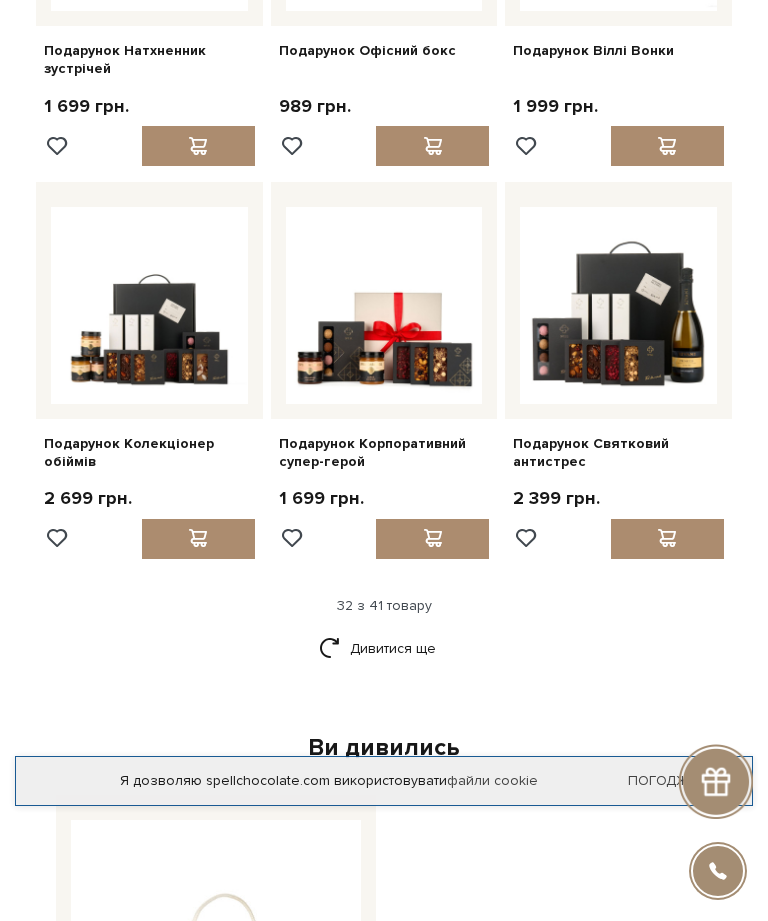 click on "Дивитися ще" at bounding box center (384, 648) 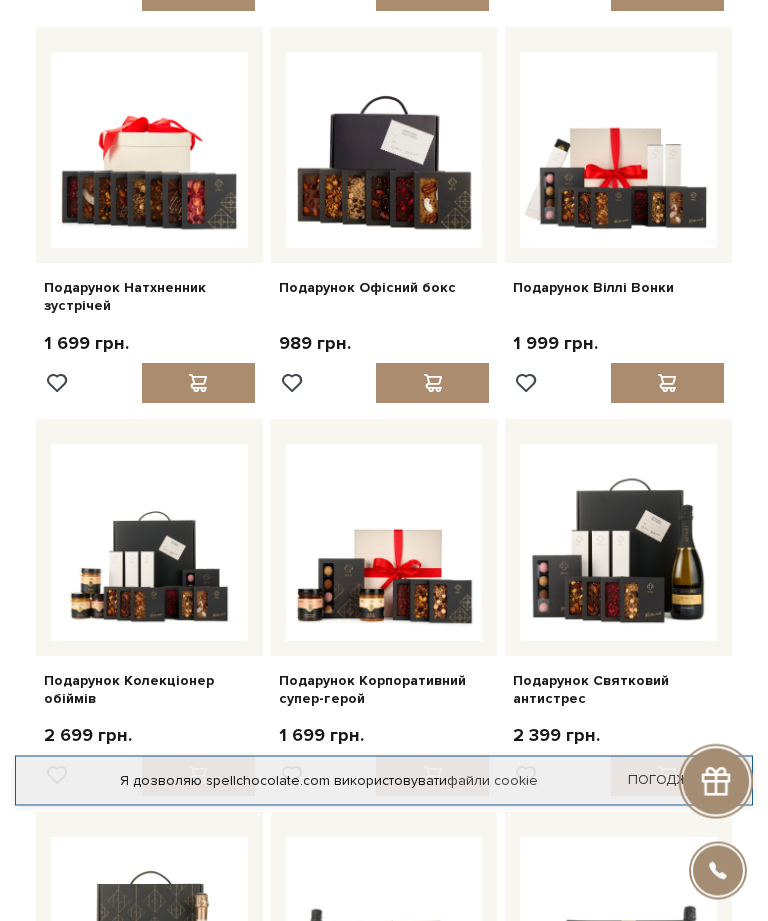 scroll, scrollTop: 3831, scrollLeft: 0, axis: vertical 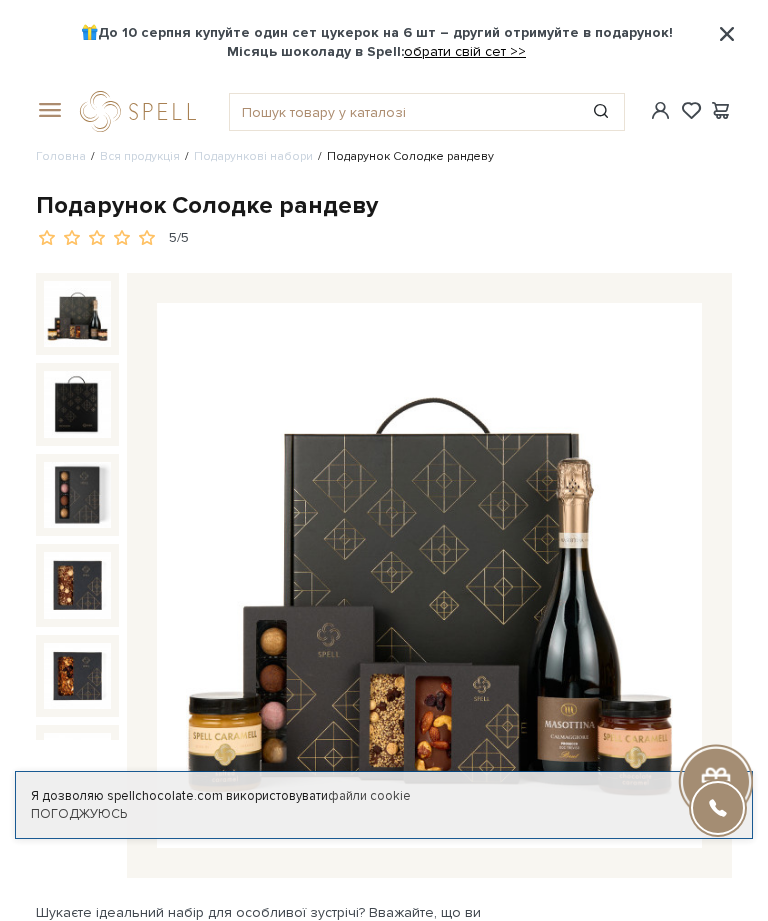 click at bounding box center [46, 111] 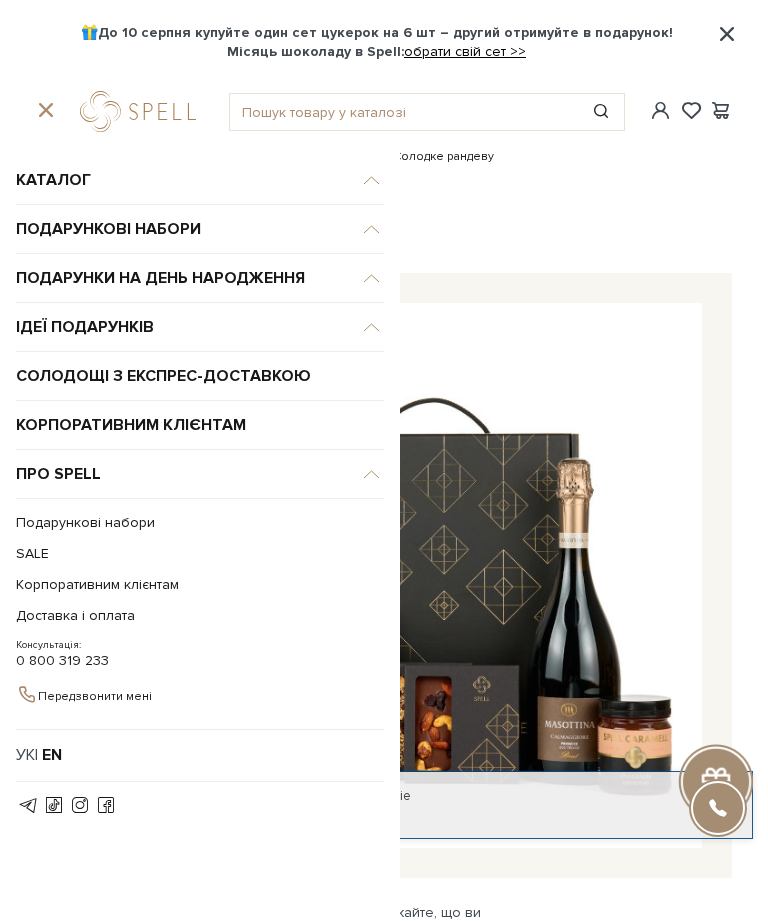 click on "Подарункові набори" at bounding box center [200, 180] 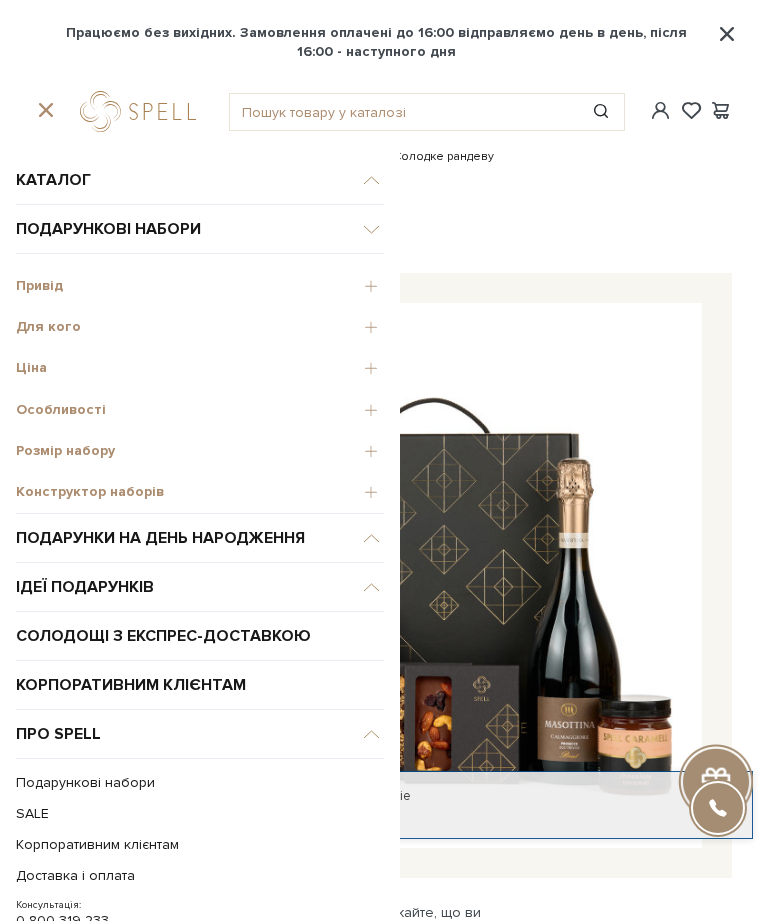 click on "Подарункові набори" at bounding box center (200, 229) 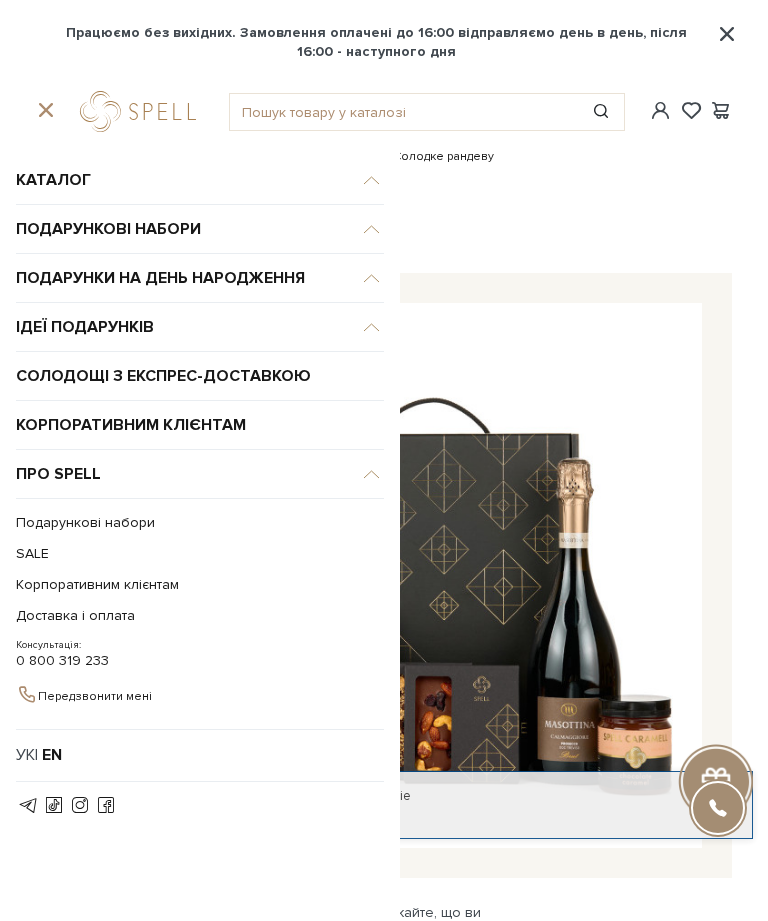 click on "Подарункові набори" at bounding box center (200, 180) 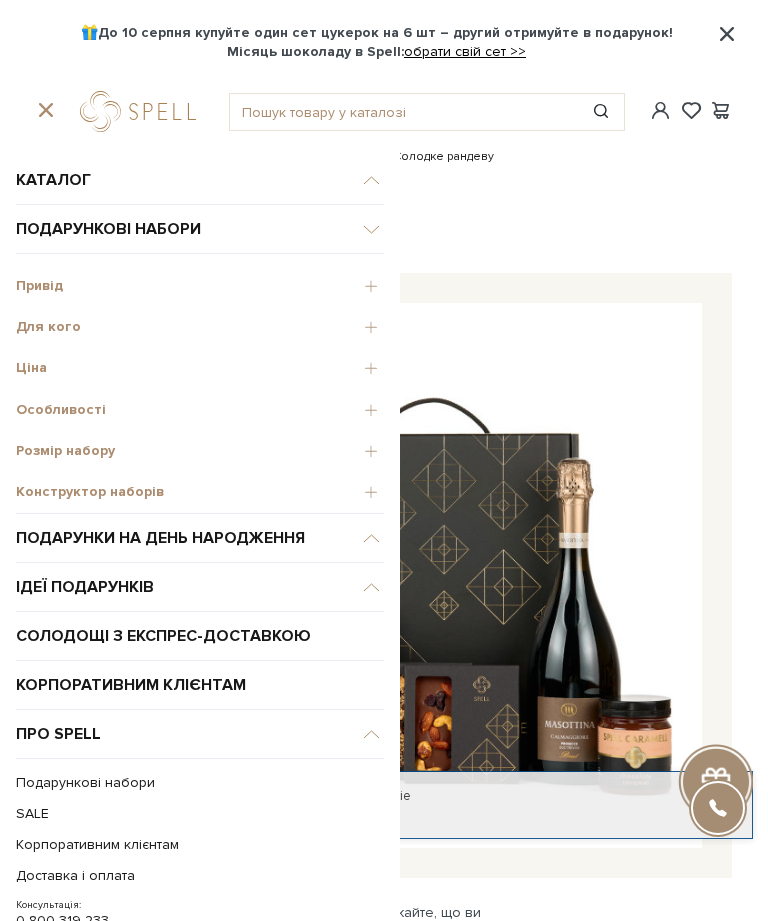 click on "Каталог" at bounding box center [200, 180] 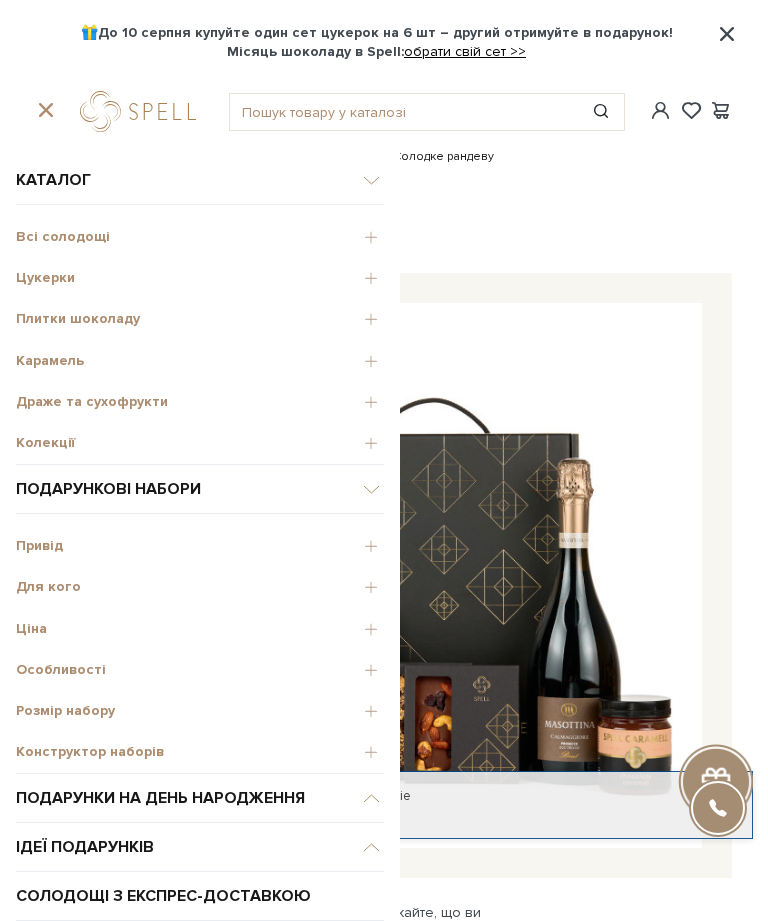 click on "Подарункові набори" at bounding box center [200, 180] 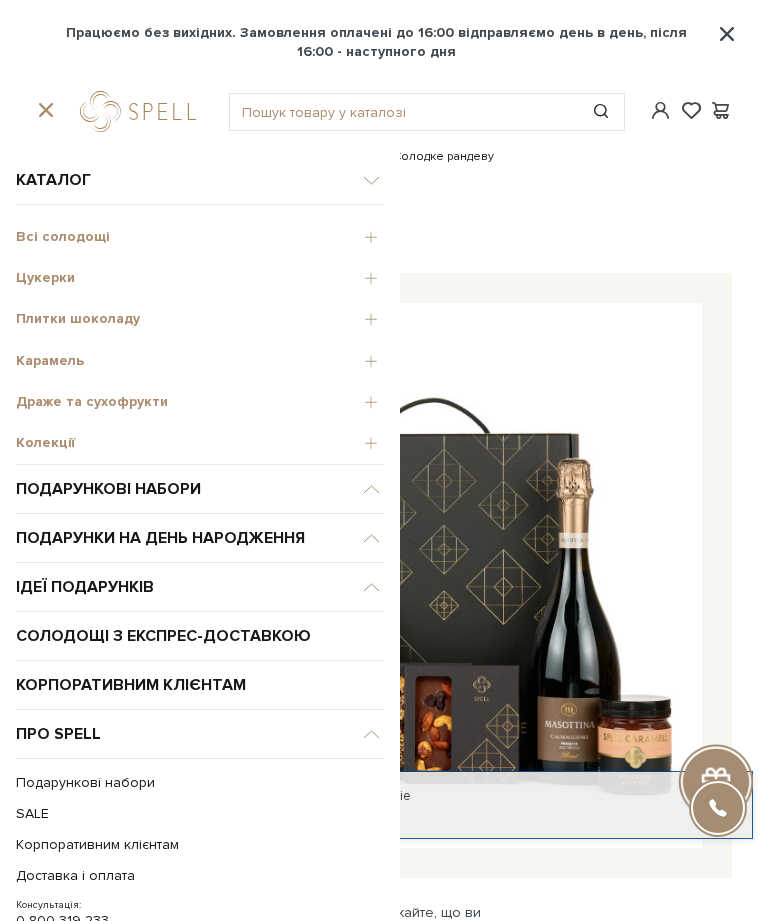 click on "Подарункові набори" at bounding box center (200, 180) 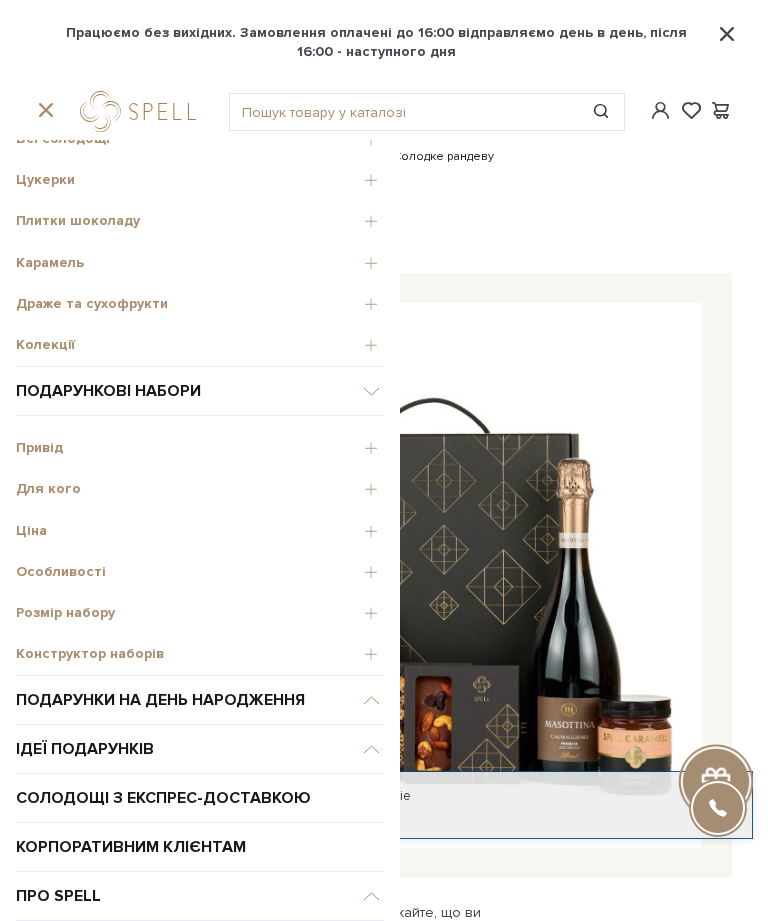 scroll, scrollTop: 105, scrollLeft: 0, axis: vertical 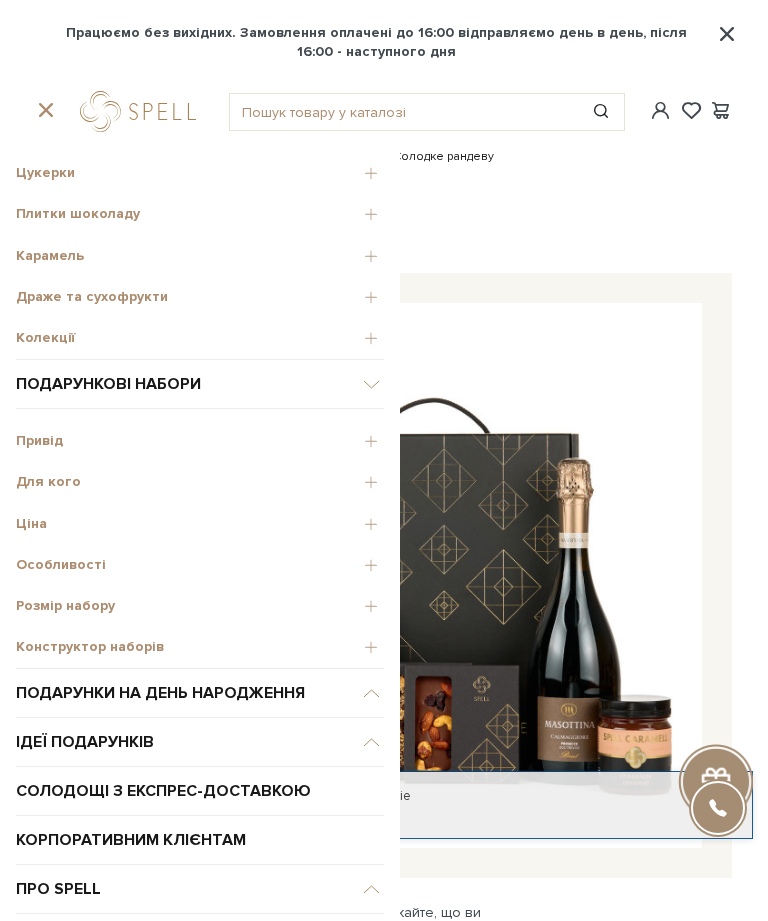 click on "Ціна" at bounding box center (200, 524) 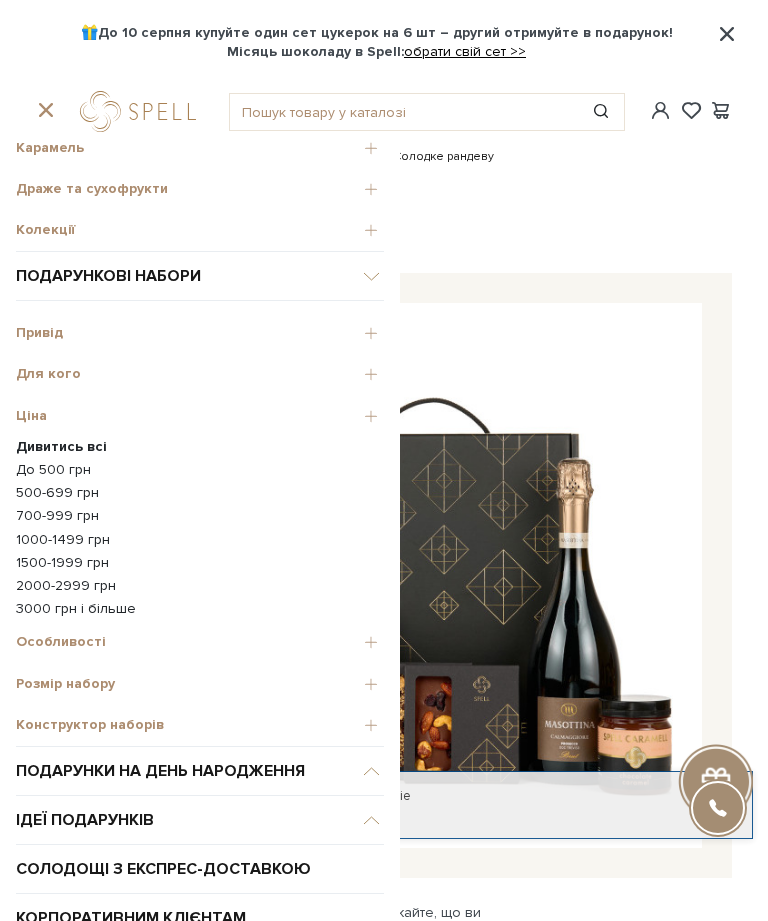 scroll, scrollTop: 214, scrollLeft: 0, axis: vertical 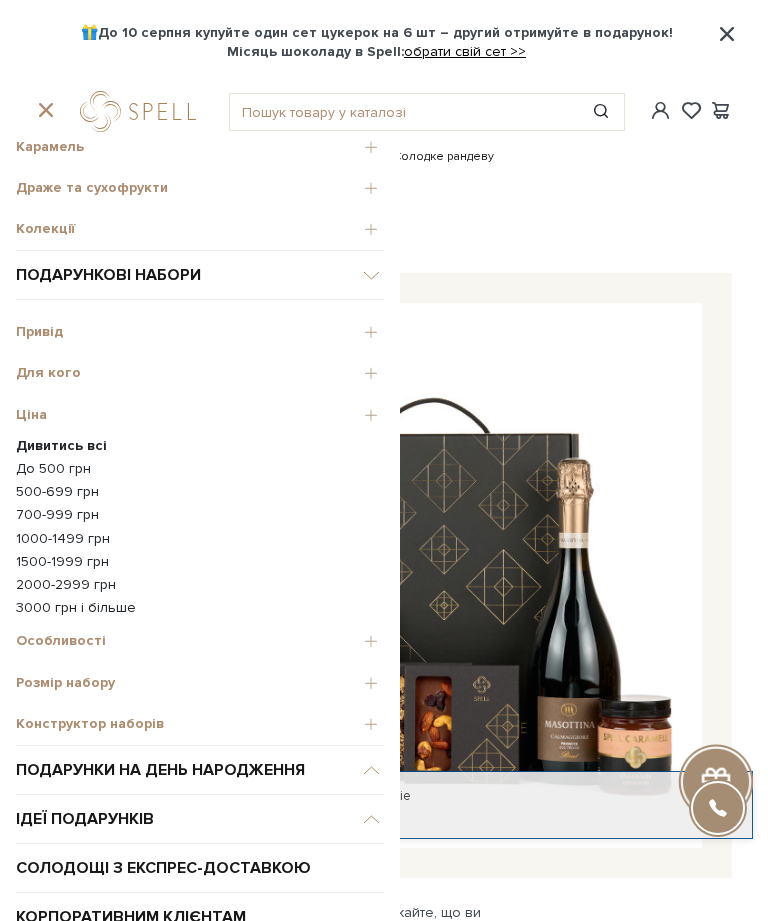 click on "700-999 грн" at bounding box center (200, 515) 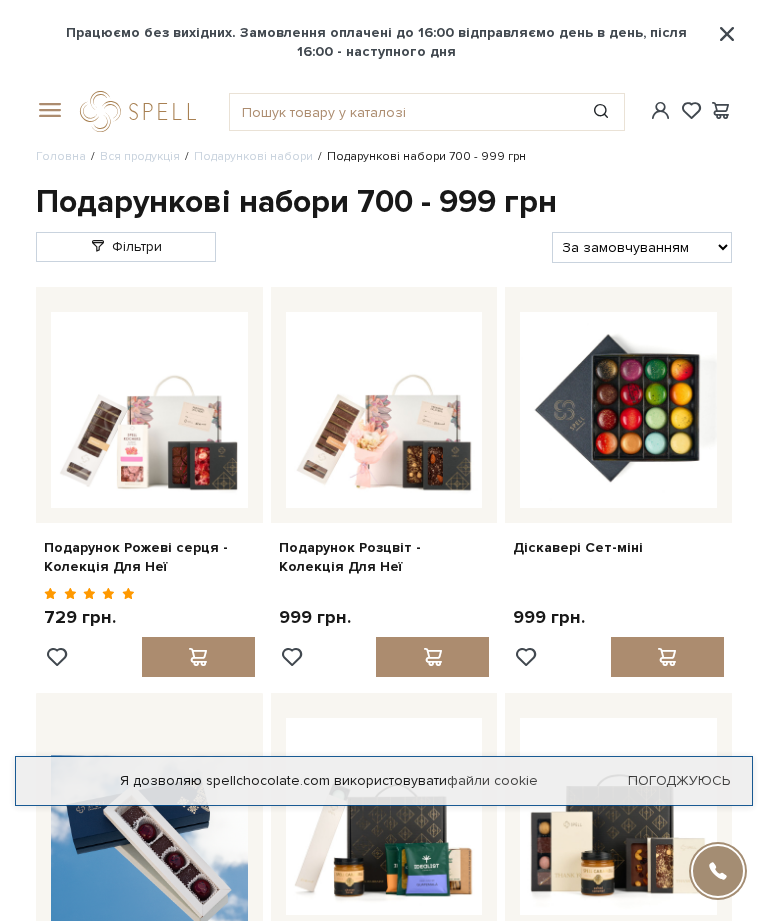 scroll, scrollTop: 276, scrollLeft: 0, axis: vertical 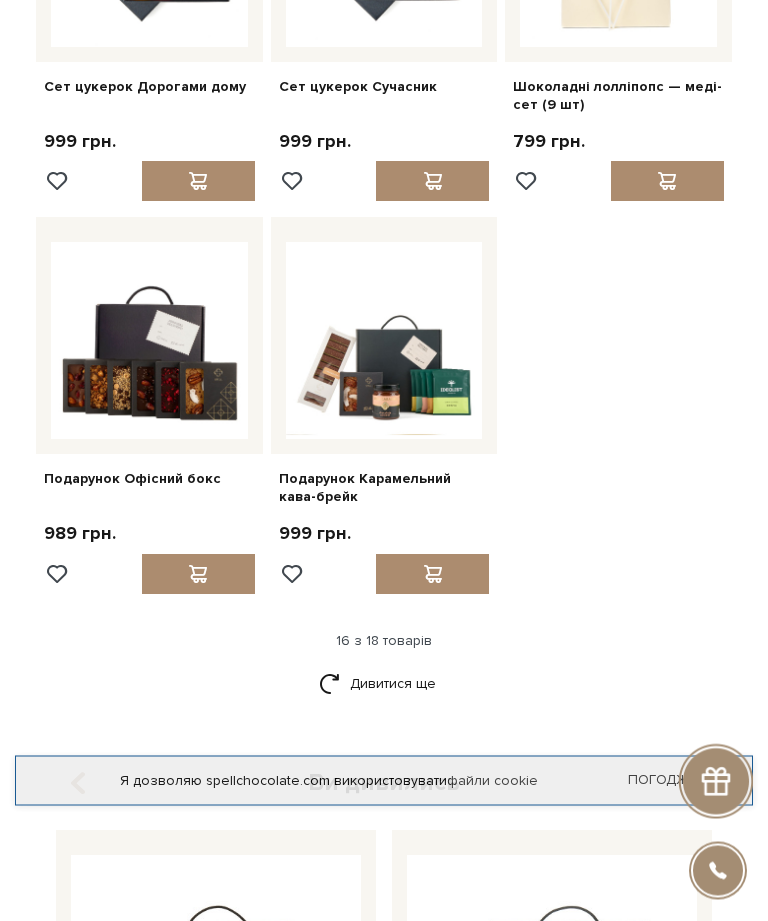 click on "Дивитися ще" at bounding box center (384, 684) 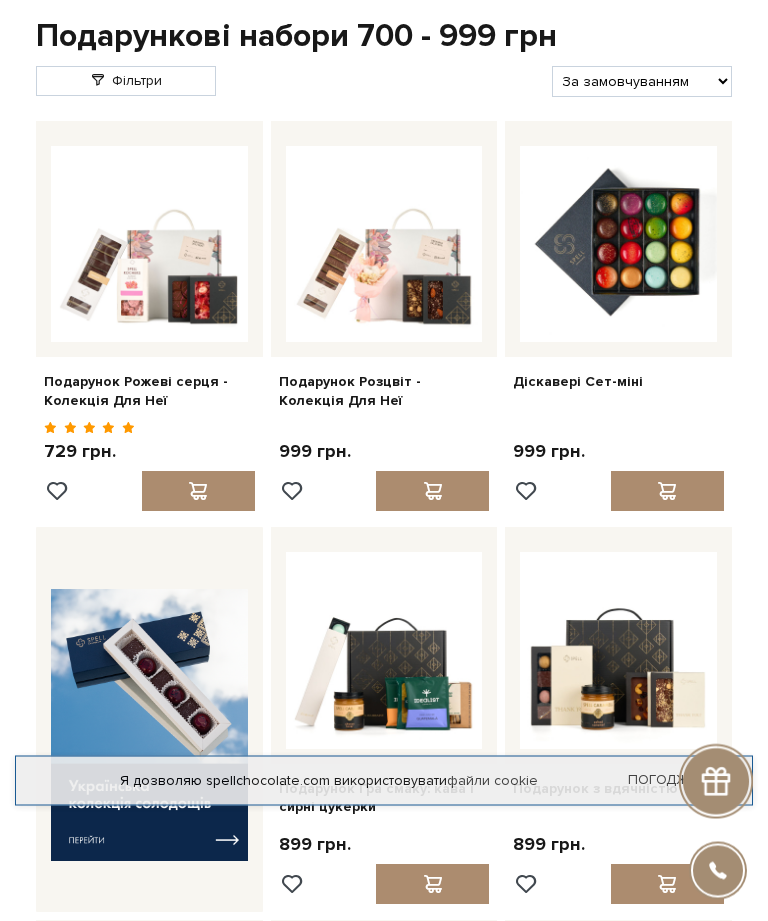 scroll, scrollTop: 0, scrollLeft: 0, axis: both 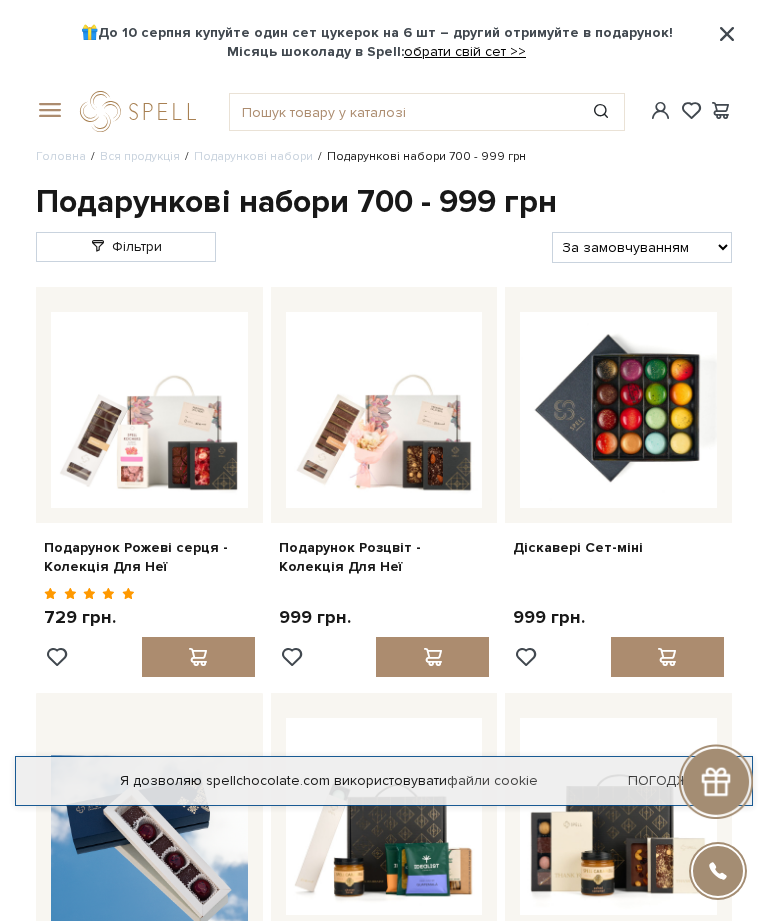 click at bounding box center [46, 111] 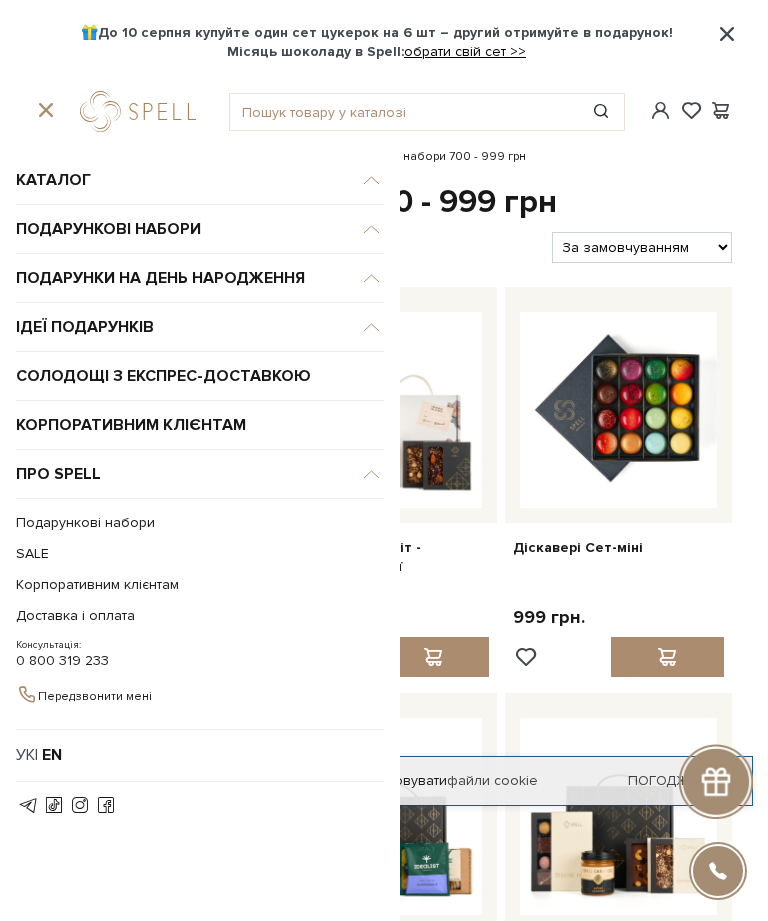 click on "Подарункові набори" at bounding box center (200, 180) 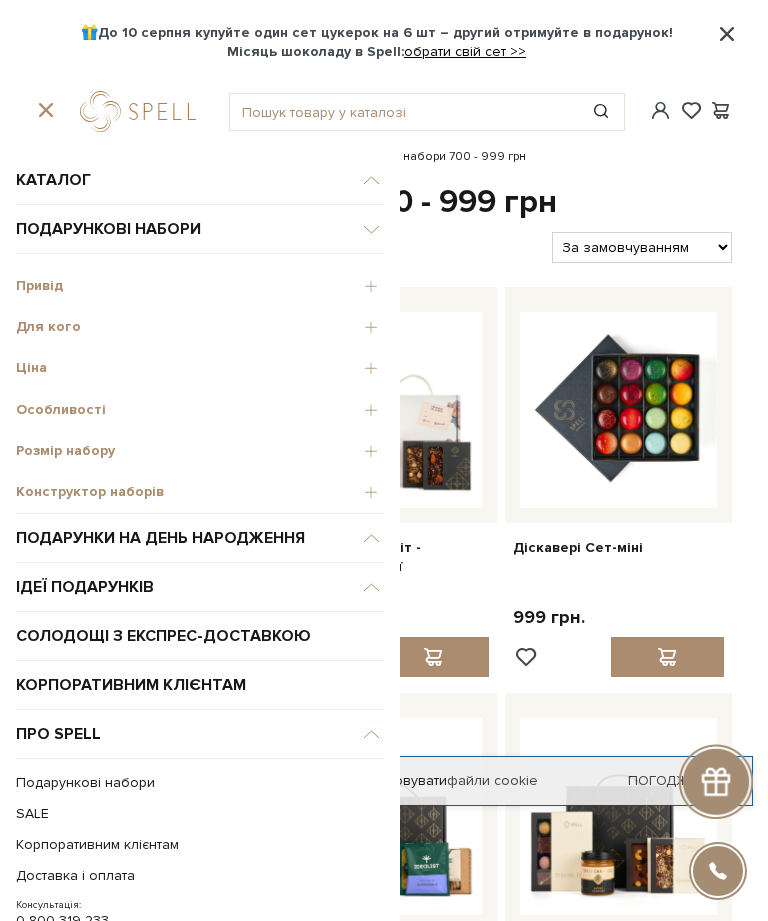click on "Ціна" at bounding box center (200, 368) 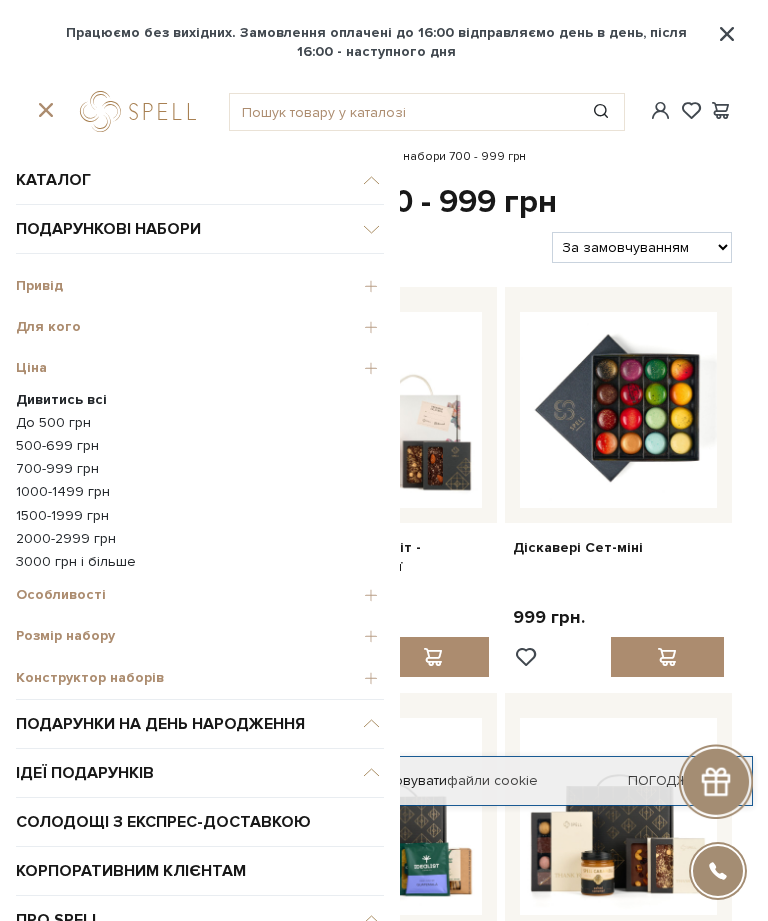 click on "1000-1499 грн" at bounding box center [200, 492] 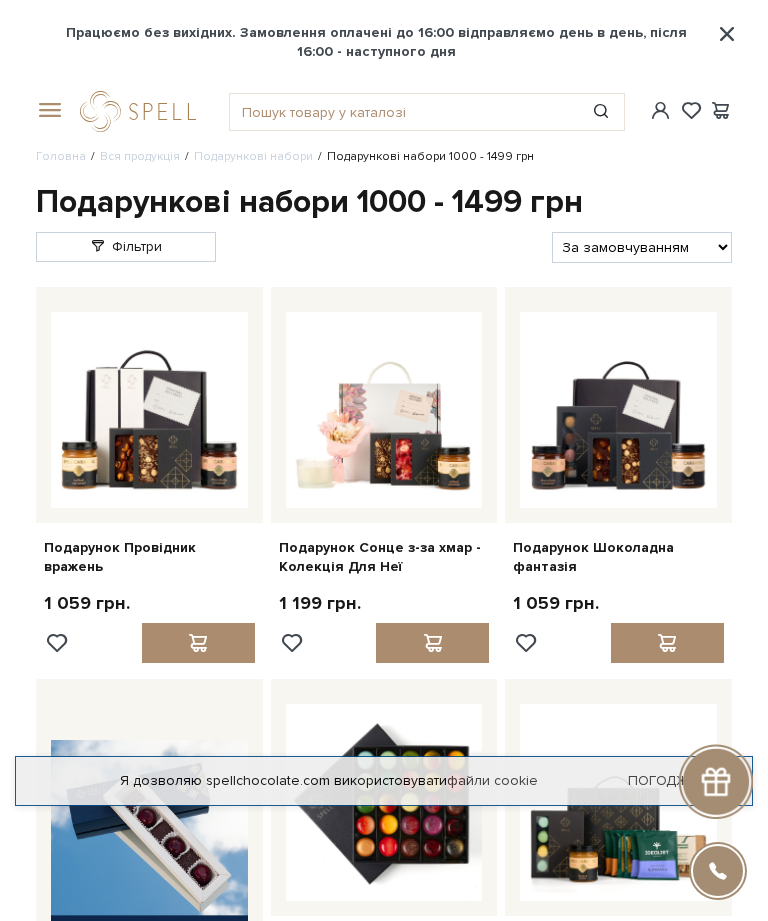 scroll, scrollTop: 0, scrollLeft: 0, axis: both 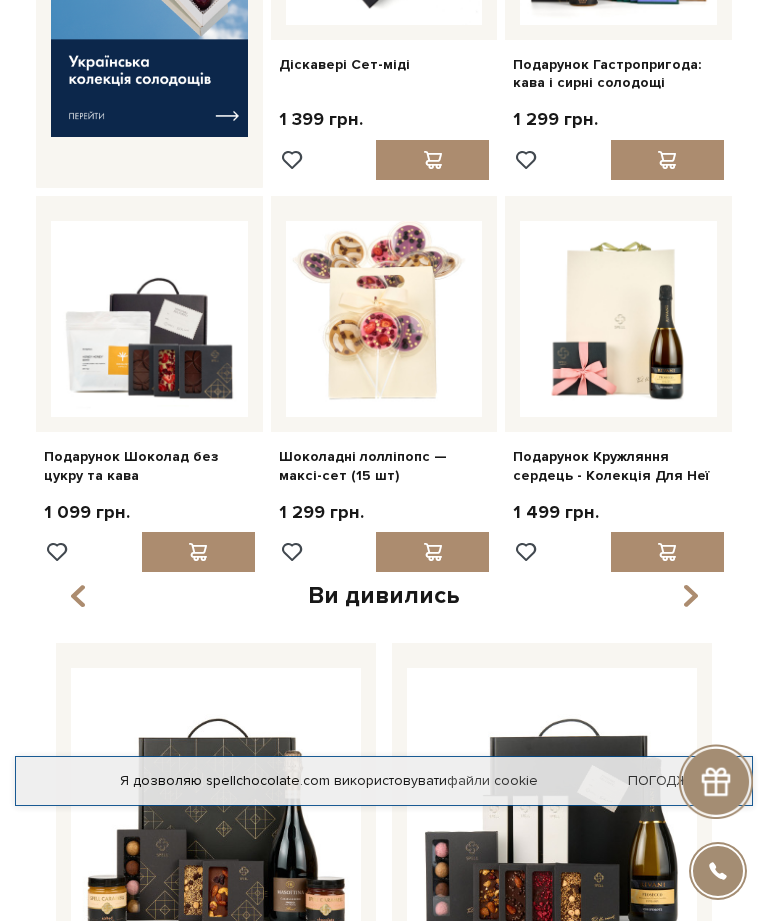 click on "Подарунок Кружляння сердець - Колекція Для Неї" at bounding box center (618, 466) 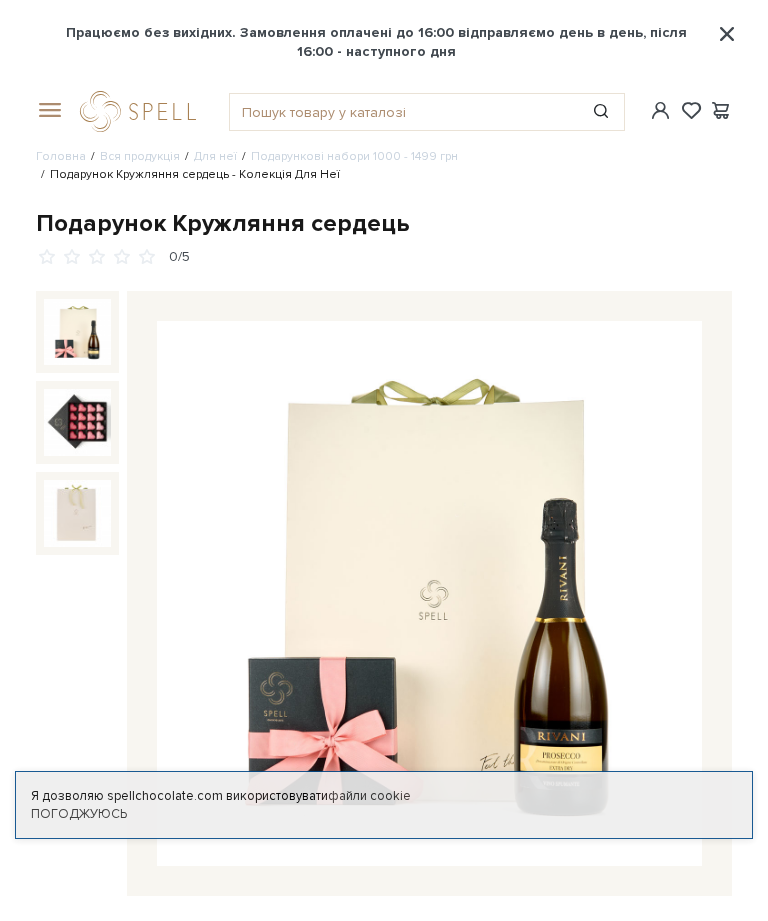 scroll, scrollTop: 0, scrollLeft: 0, axis: both 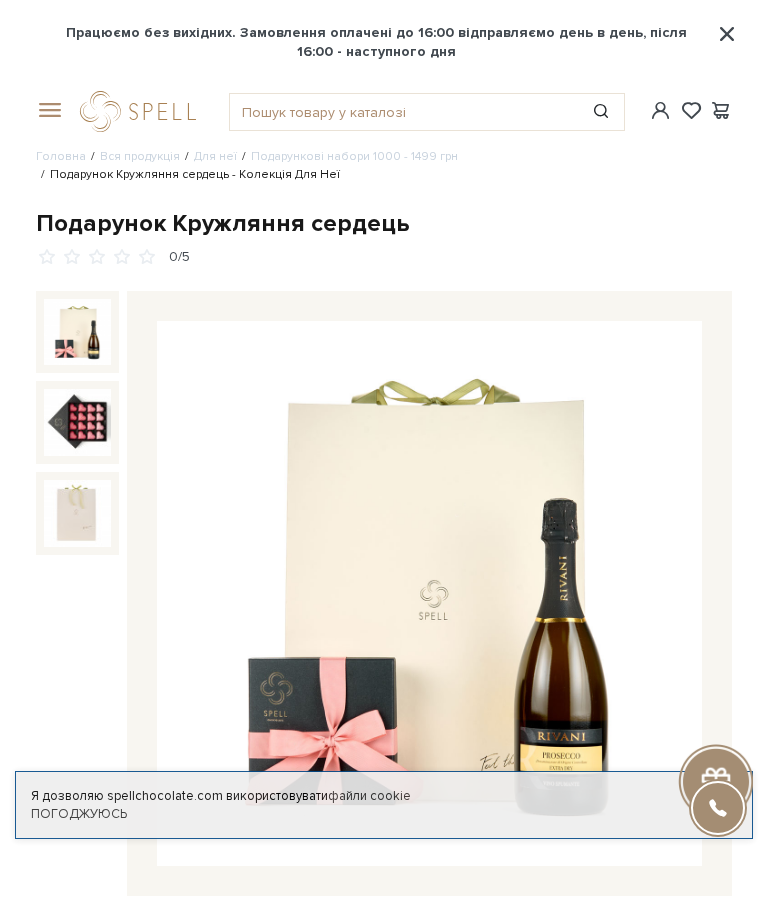 click at bounding box center (77, 422) 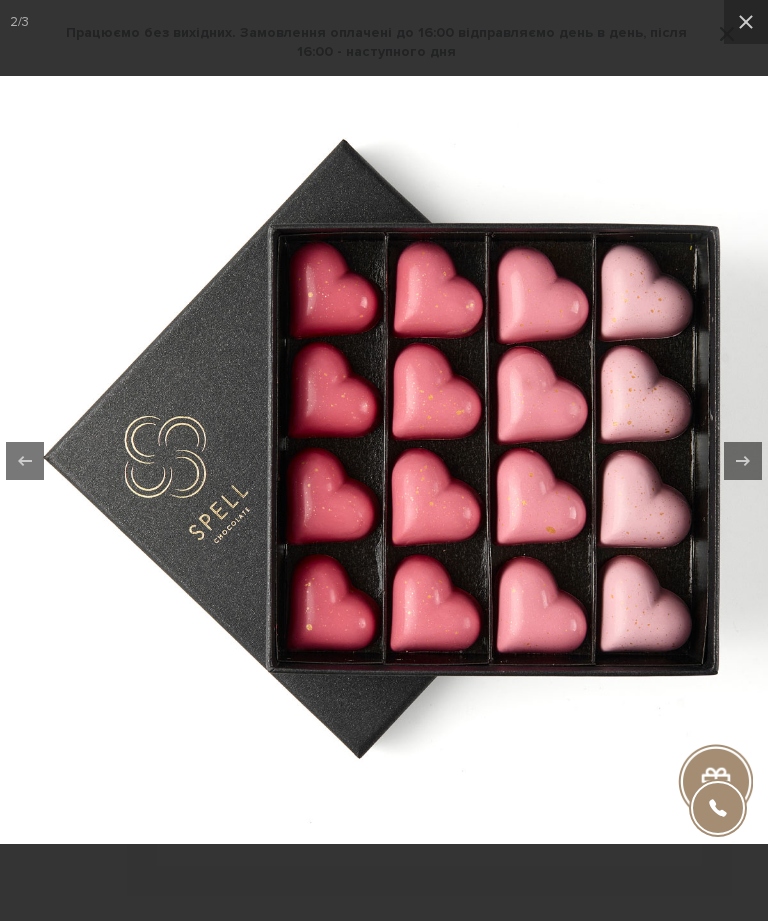 click at bounding box center [746, 22] 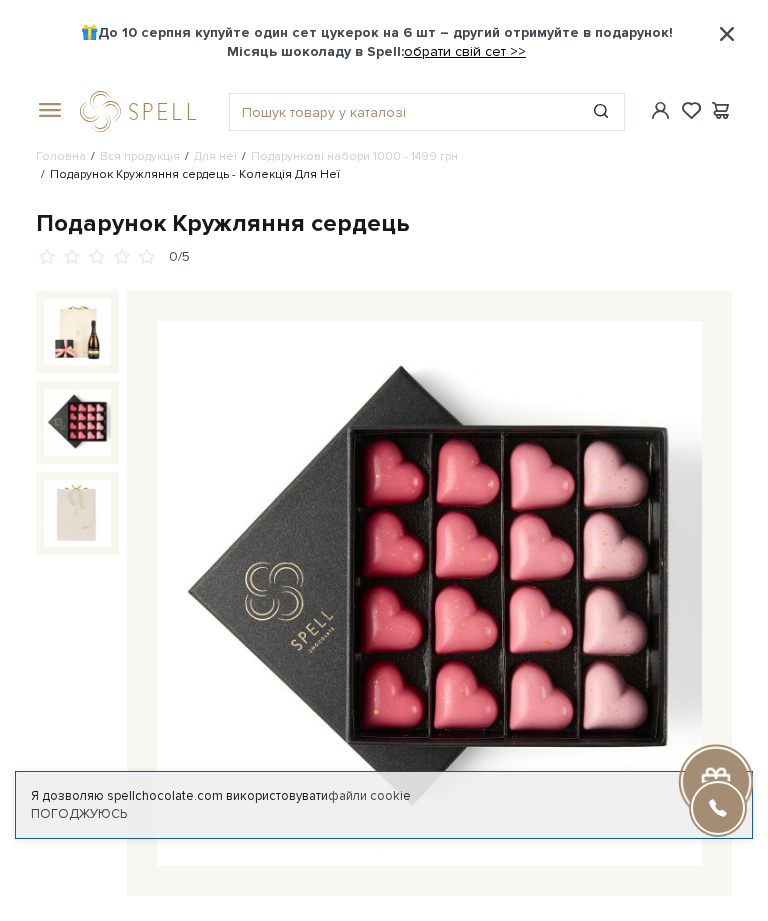 click at bounding box center (77, 513) 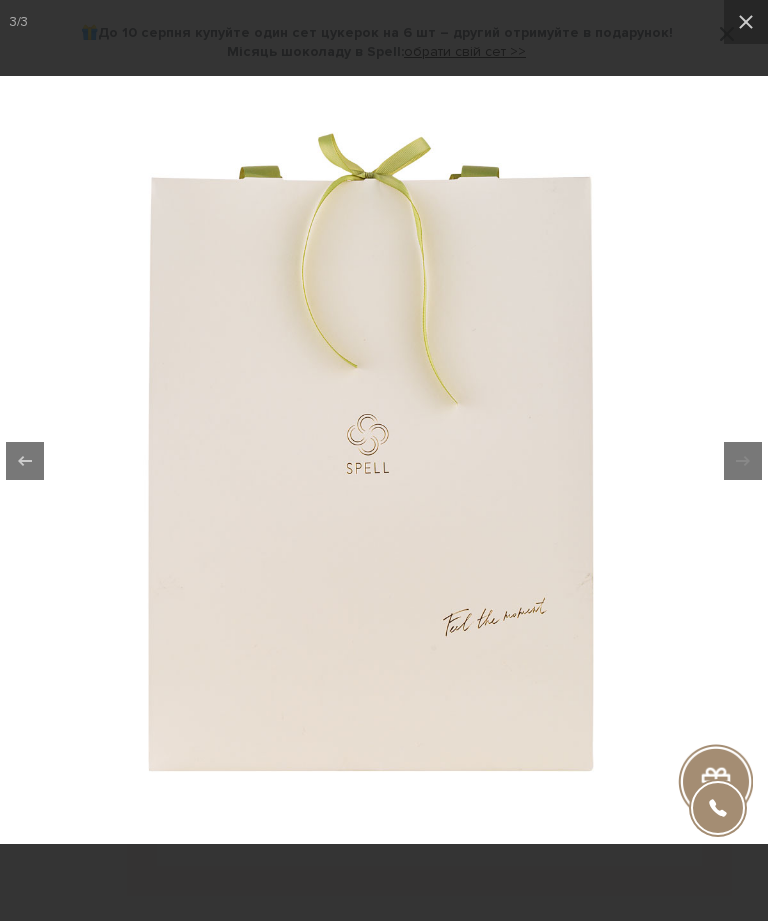 click 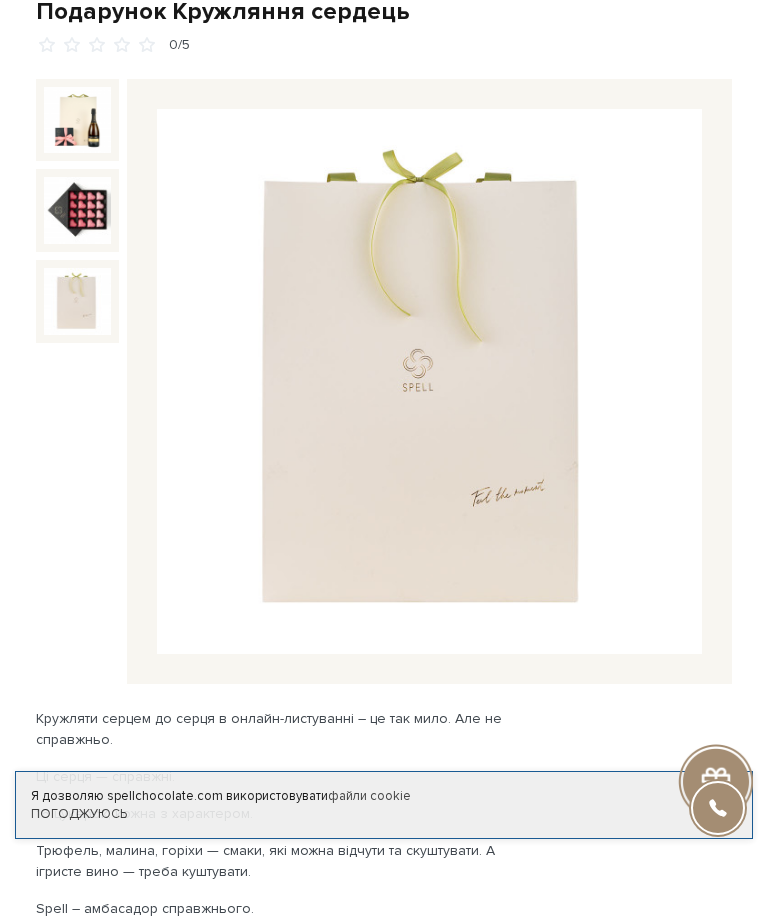 scroll, scrollTop: 0, scrollLeft: 0, axis: both 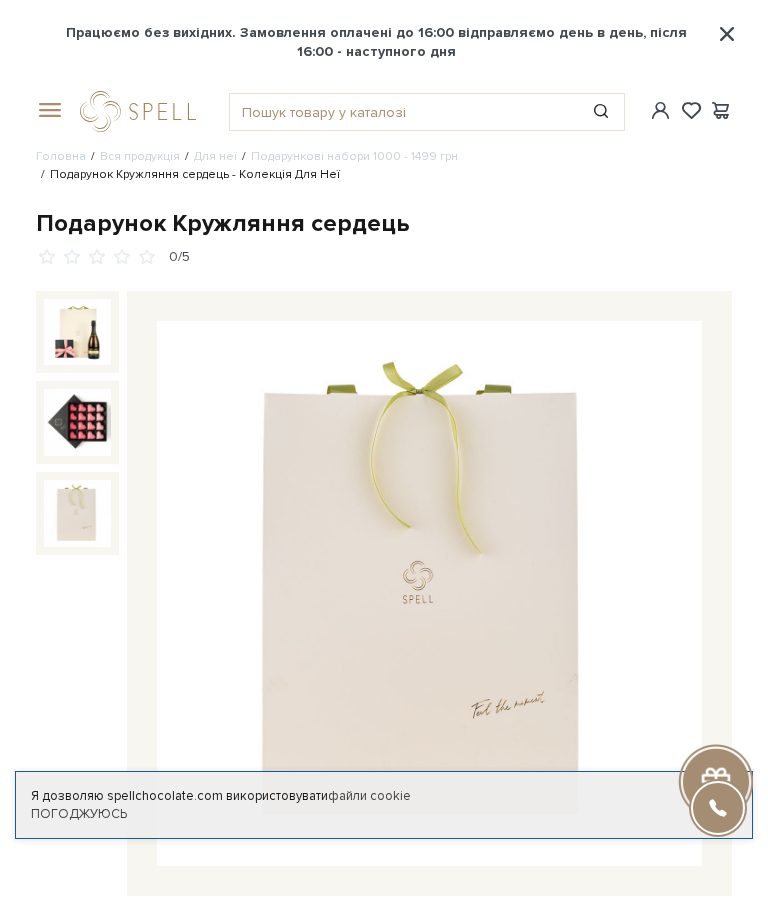click at bounding box center (77, 332) 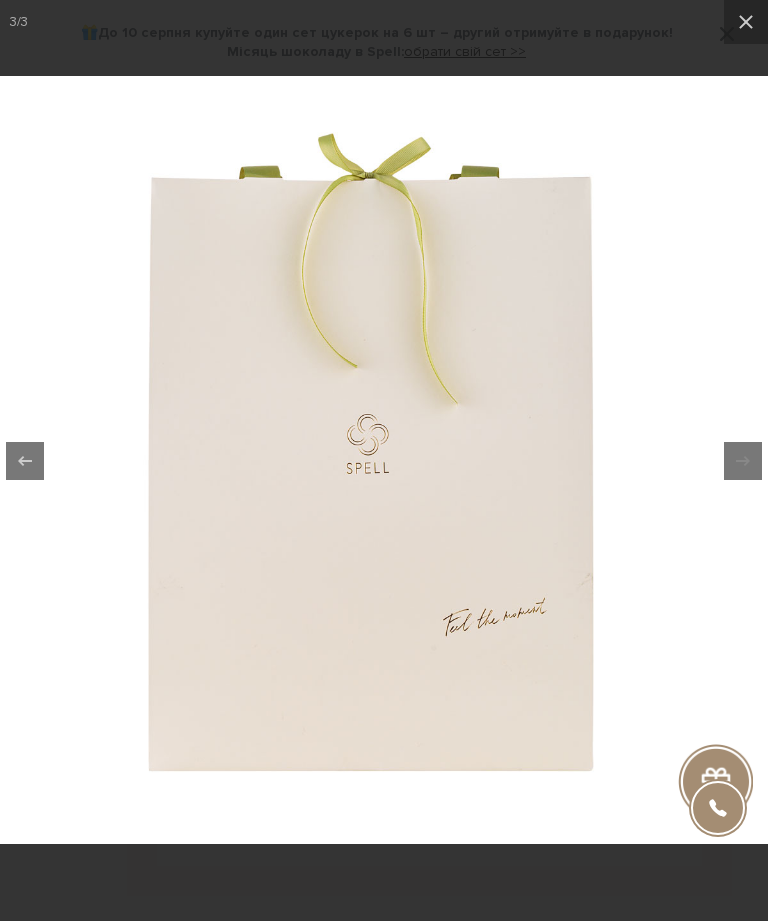 click 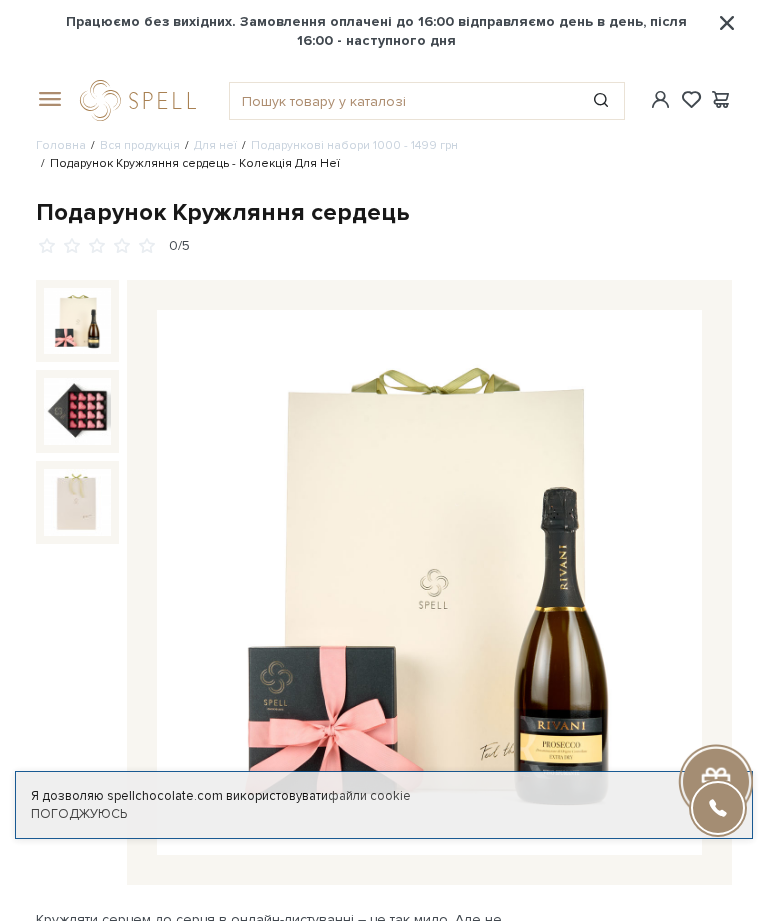 scroll, scrollTop: 0, scrollLeft: 0, axis: both 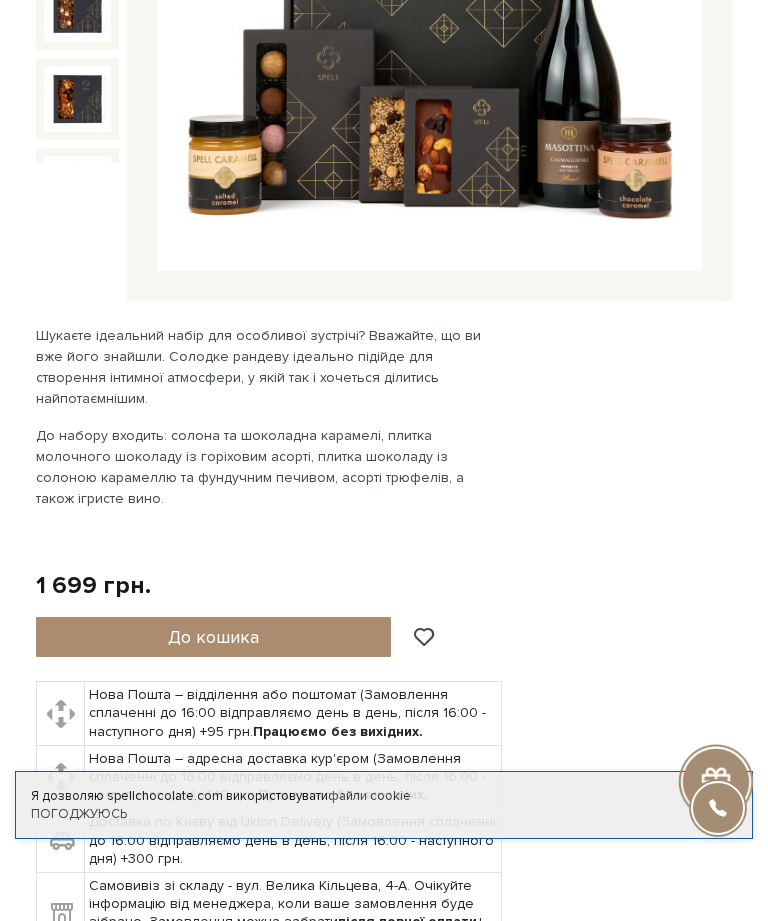 click on "До кошика" at bounding box center [213, 637] 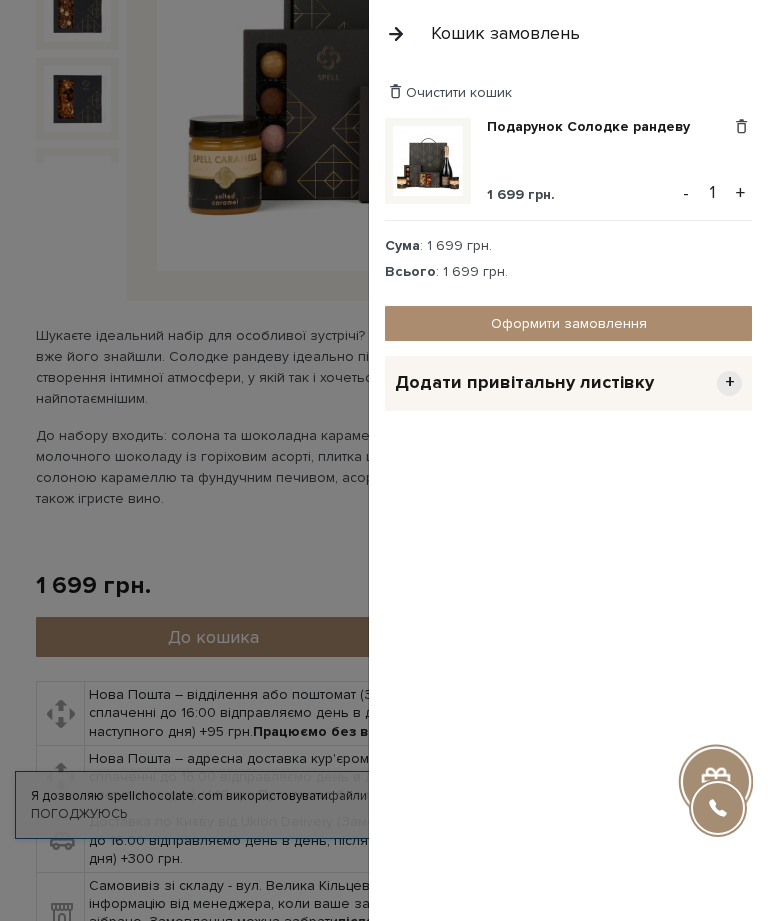 click on "Оформити замовлення" at bounding box center (568, 323) 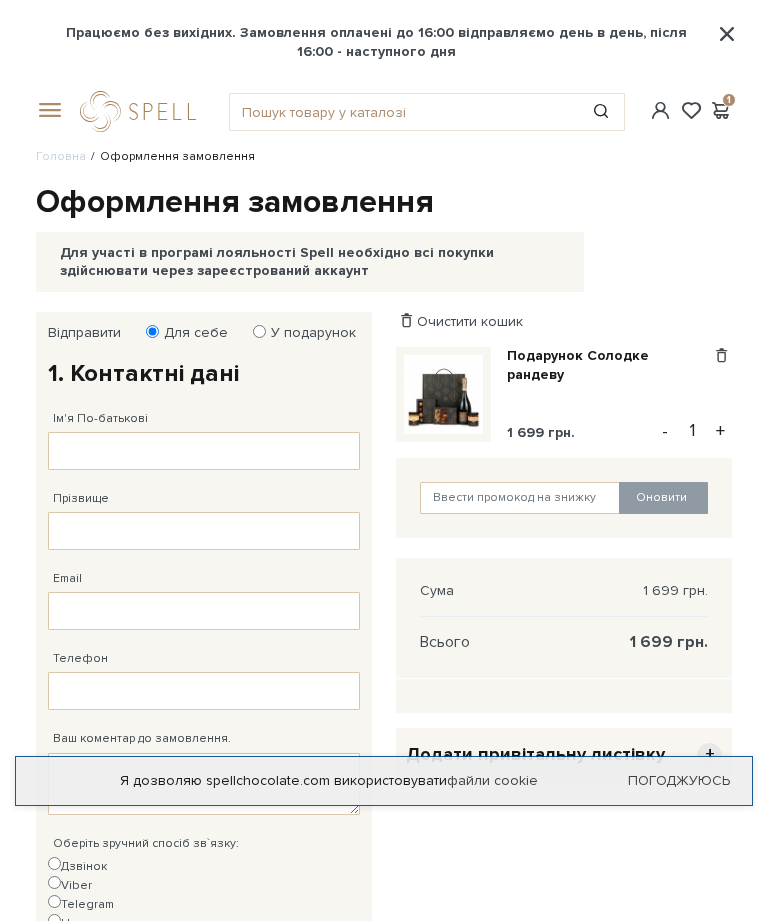 scroll, scrollTop: 0, scrollLeft: 0, axis: both 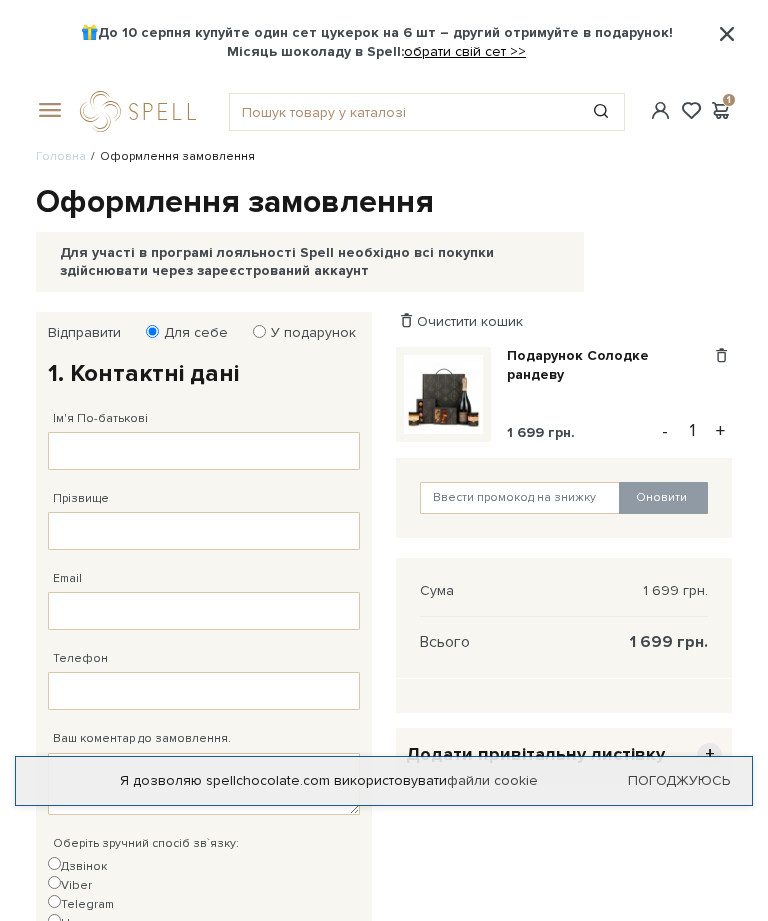 click on "У подарунок" at bounding box center (259, 331) 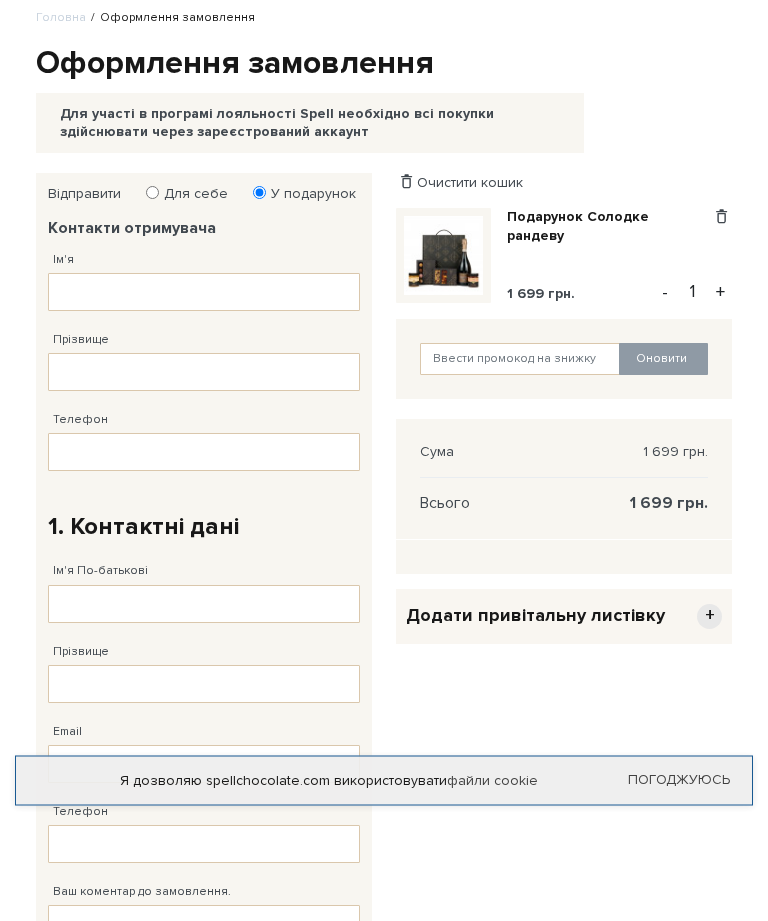 scroll, scrollTop: 139, scrollLeft: 0, axis: vertical 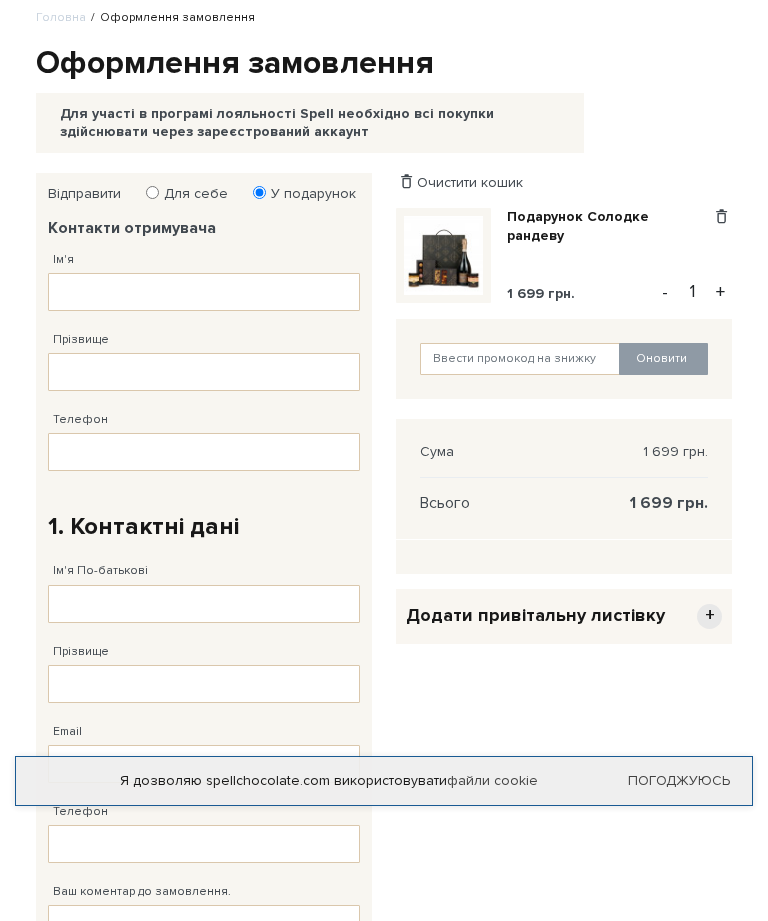 click on "Погоджуюсь" at bounding box center [679, 781] 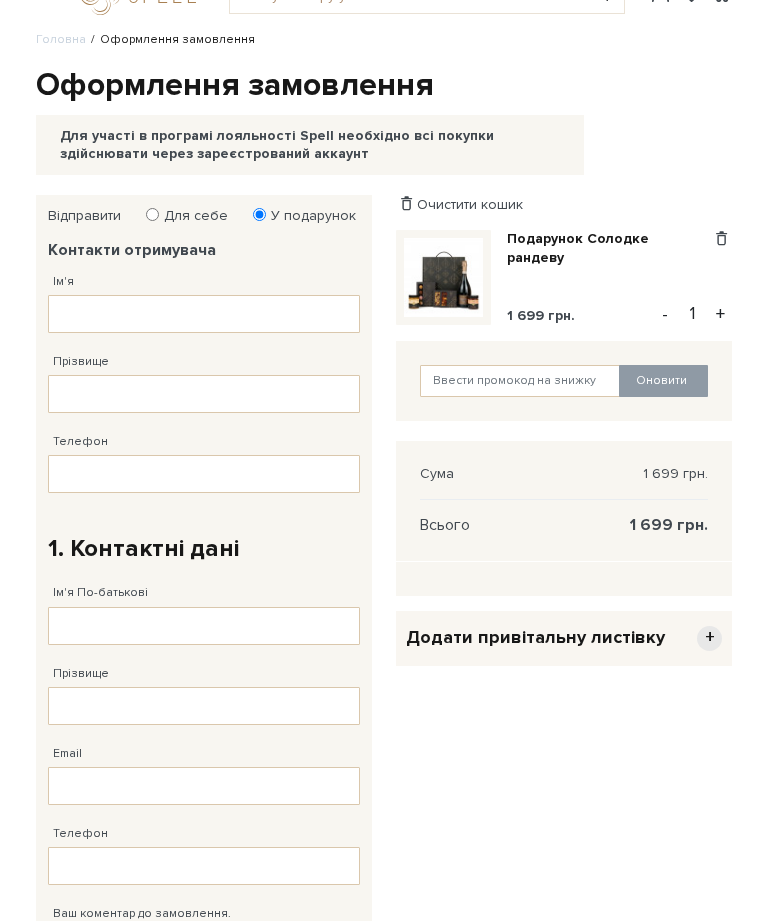 scroll, scrollTop: 102, scrollLeft: 0, axis: vertical 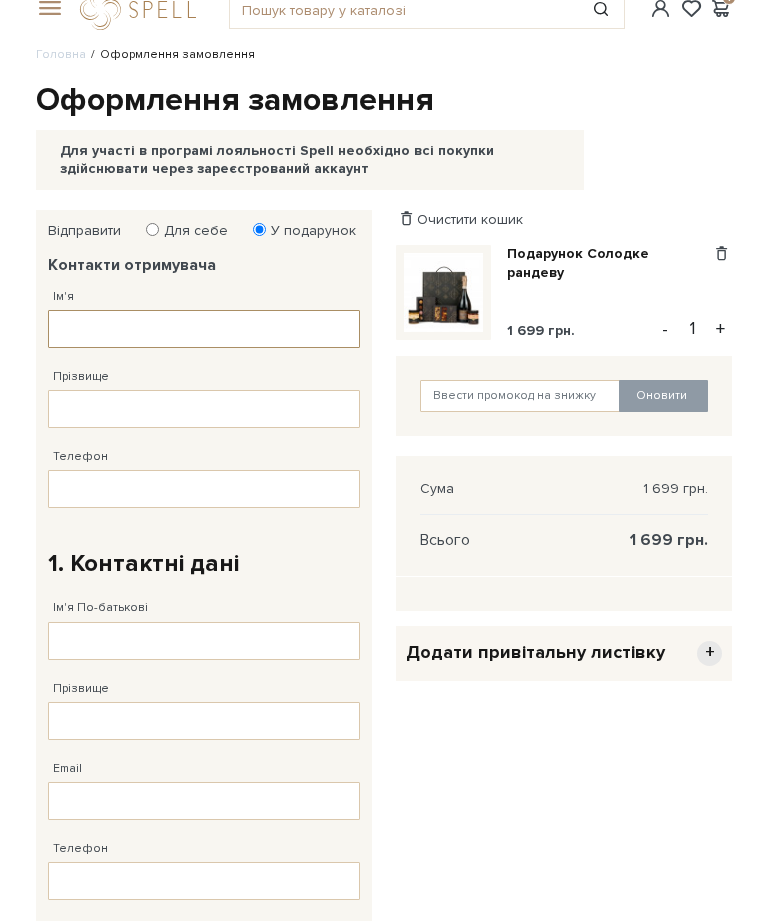 click on "Ім'я" at bounding box center (204, 329) 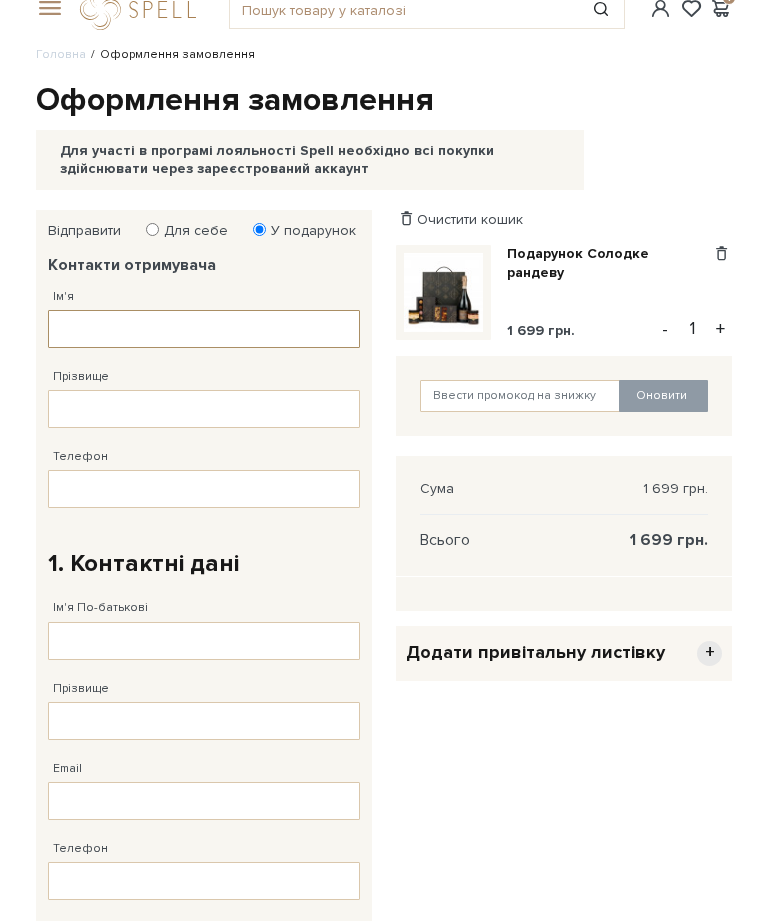 paste on "[FIRST] [LAST]" 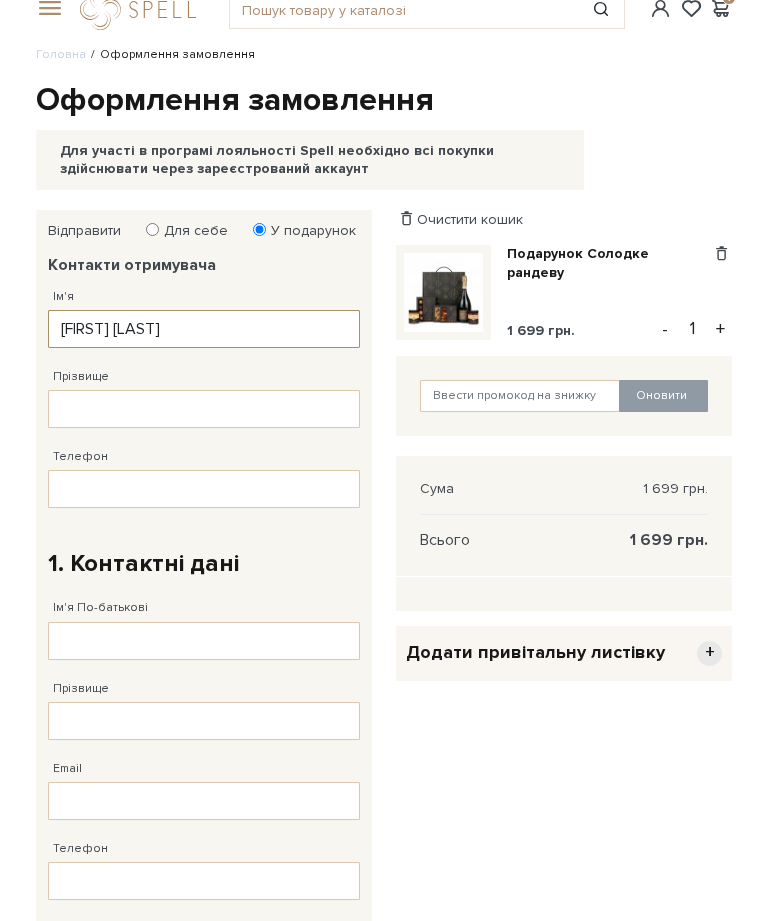 click on "[FIRST] [LAST]" at bounding box center [204, 329] 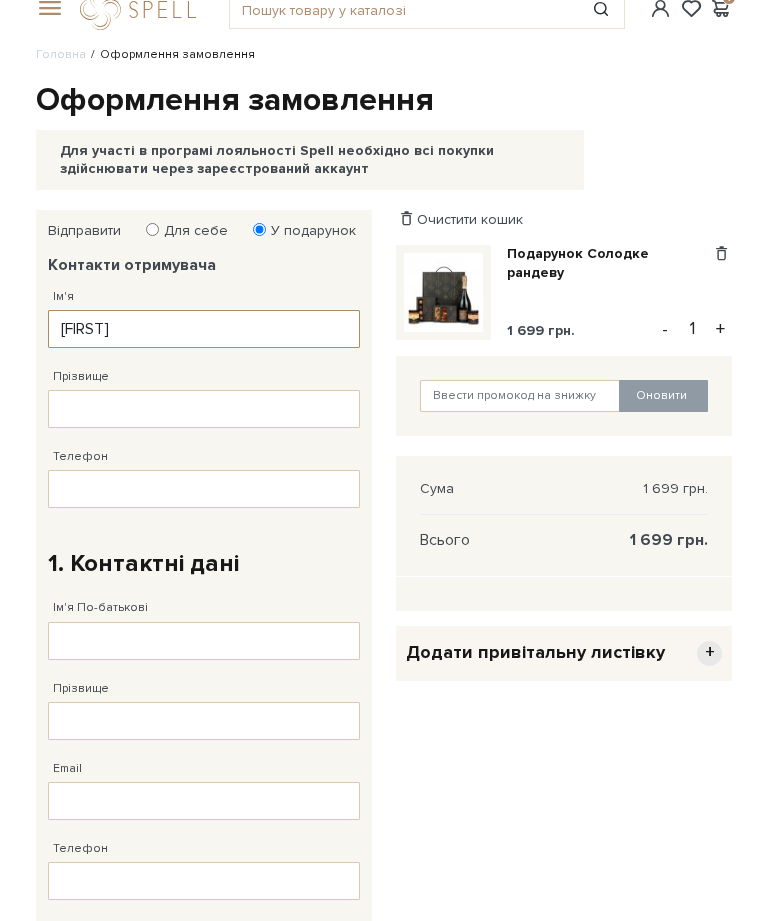 type on "[FIRST]" 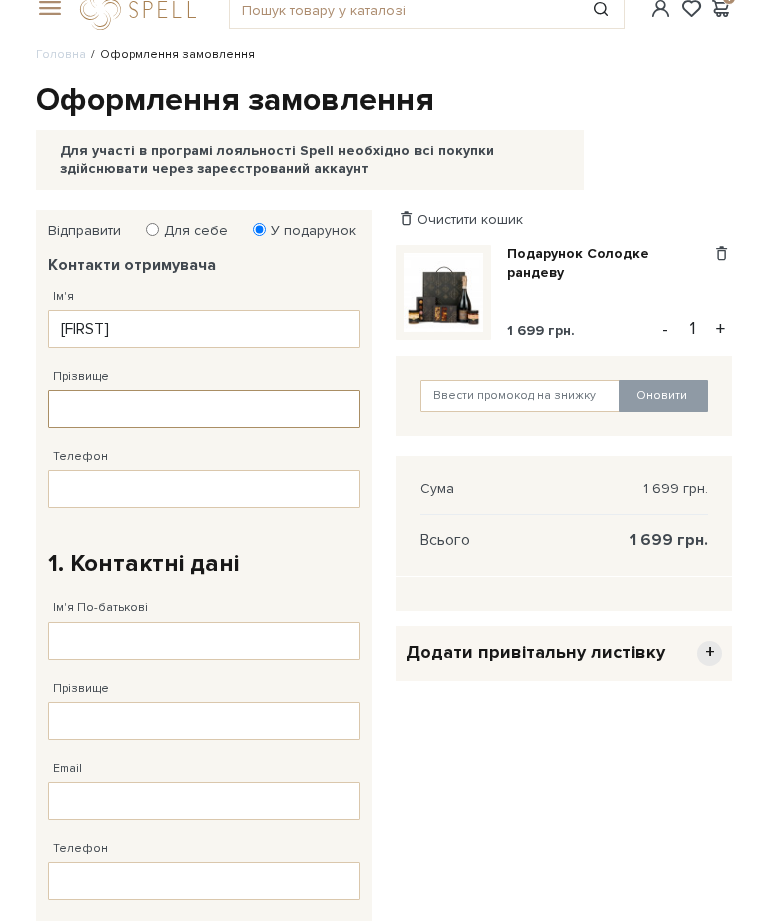 click on "Прізвище" at bounding box center (204, 409) 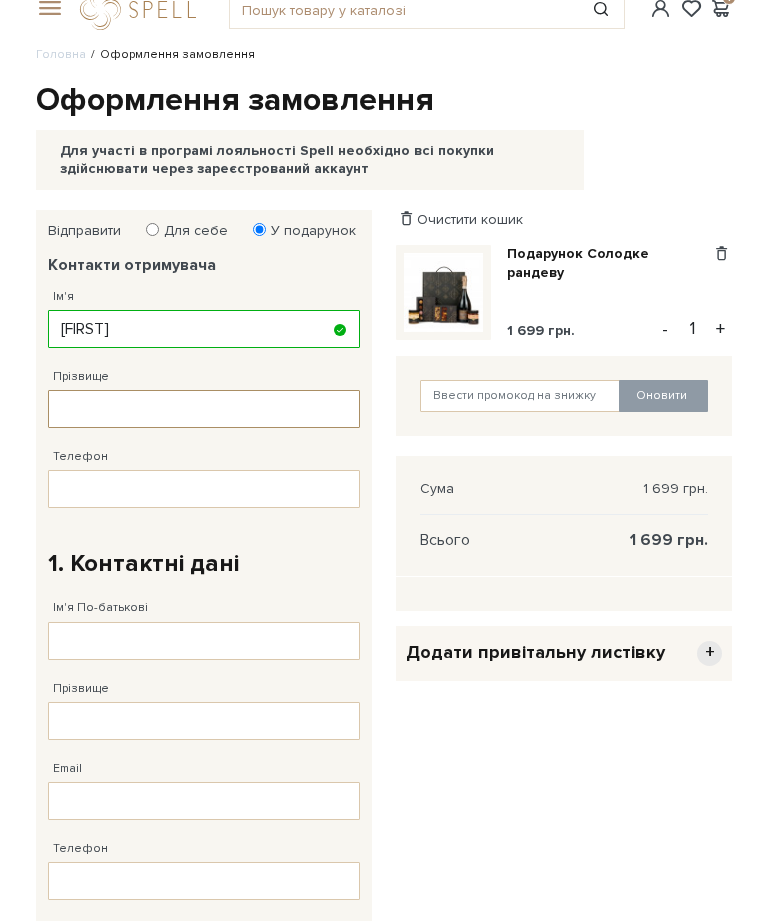 click on "Прізвище" at bounding box center [204, 409] 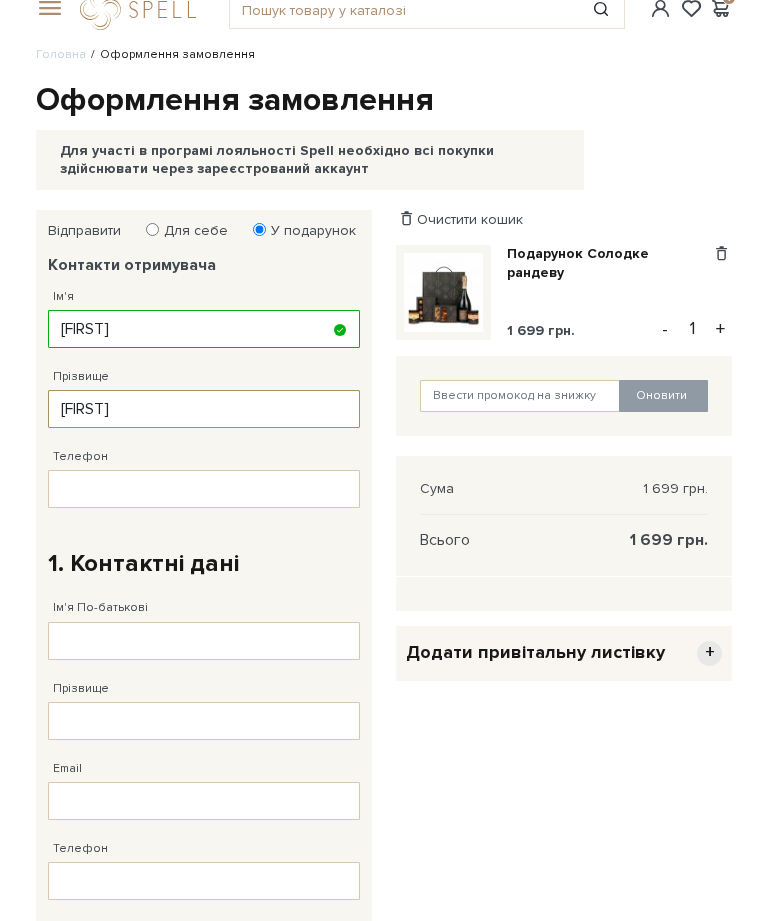 type on "[FIRST]" 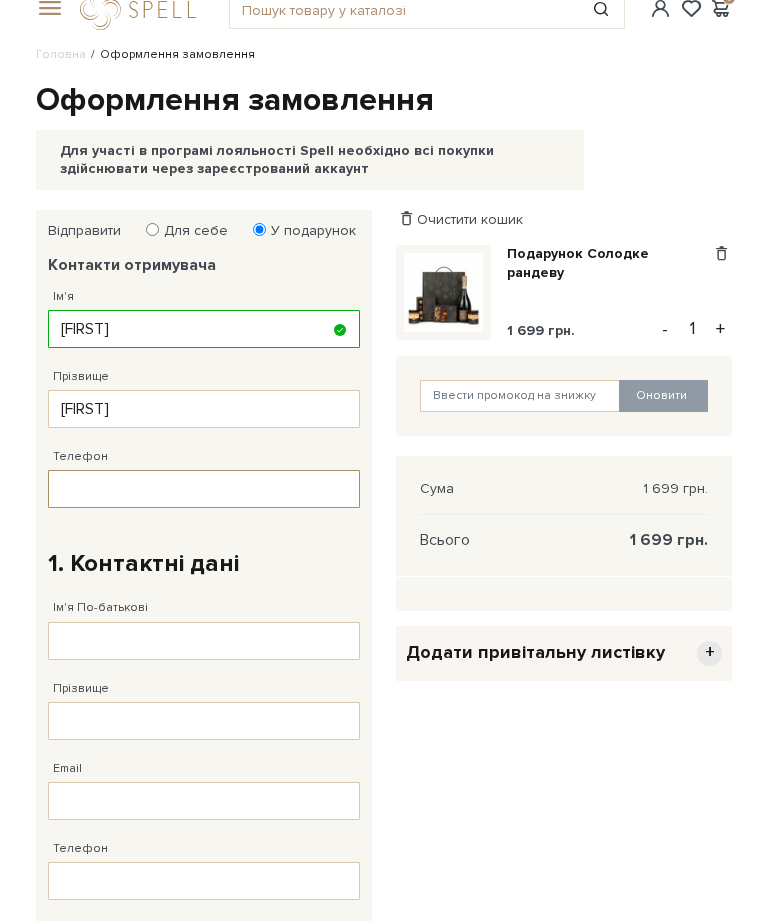 click on "Телефон" at bounding box center (204, 489) 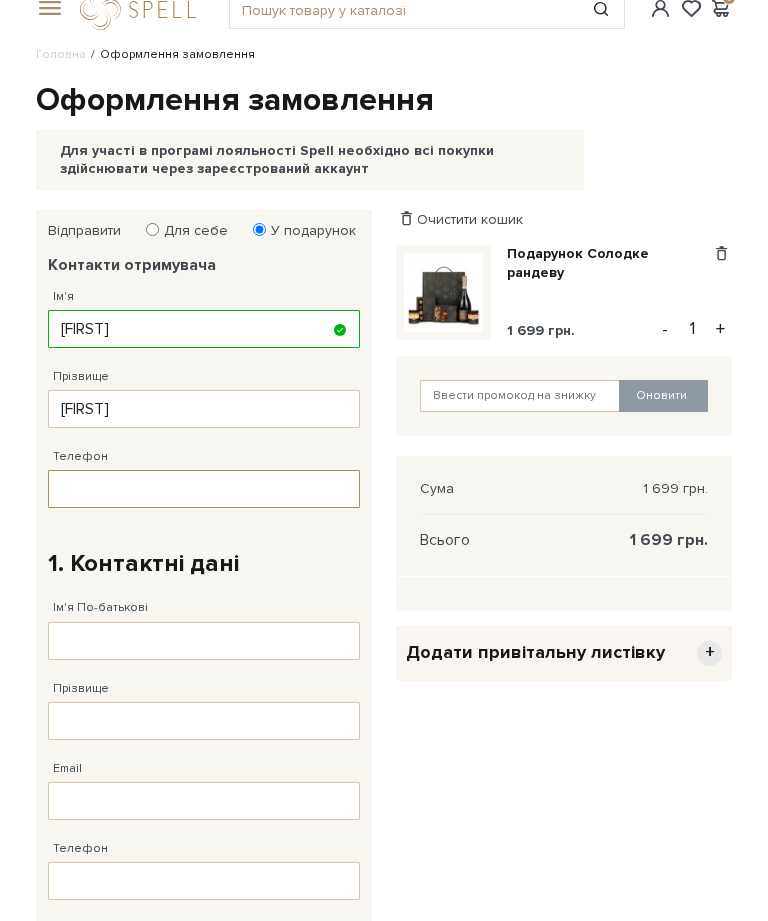 click on "Телефон" at bounding box center [204, 489] 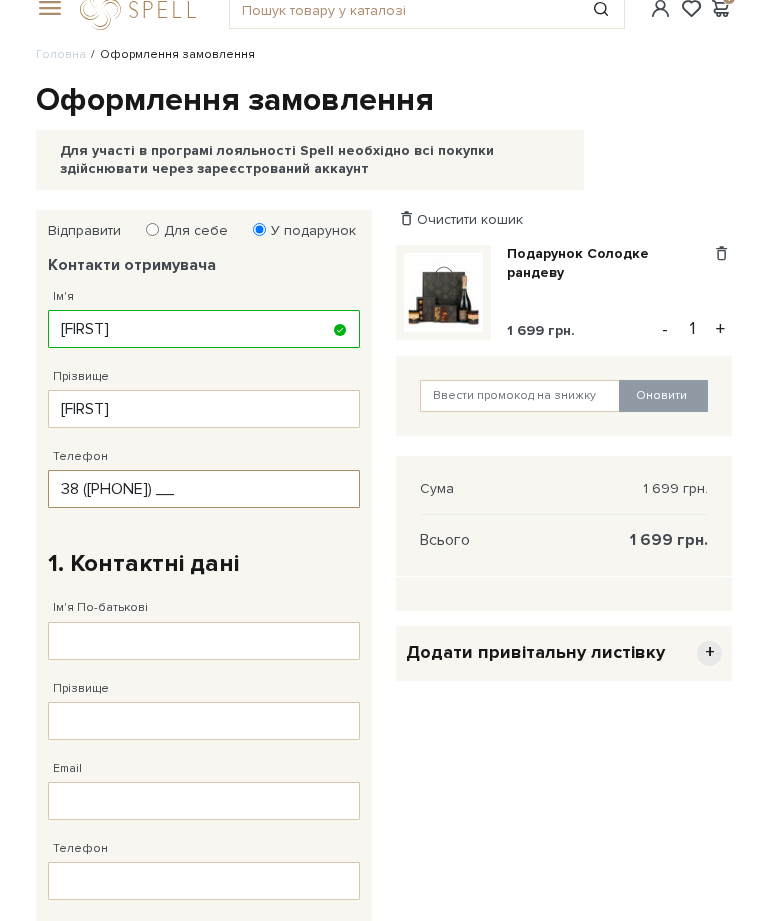 type on "38 ([PHONE])" 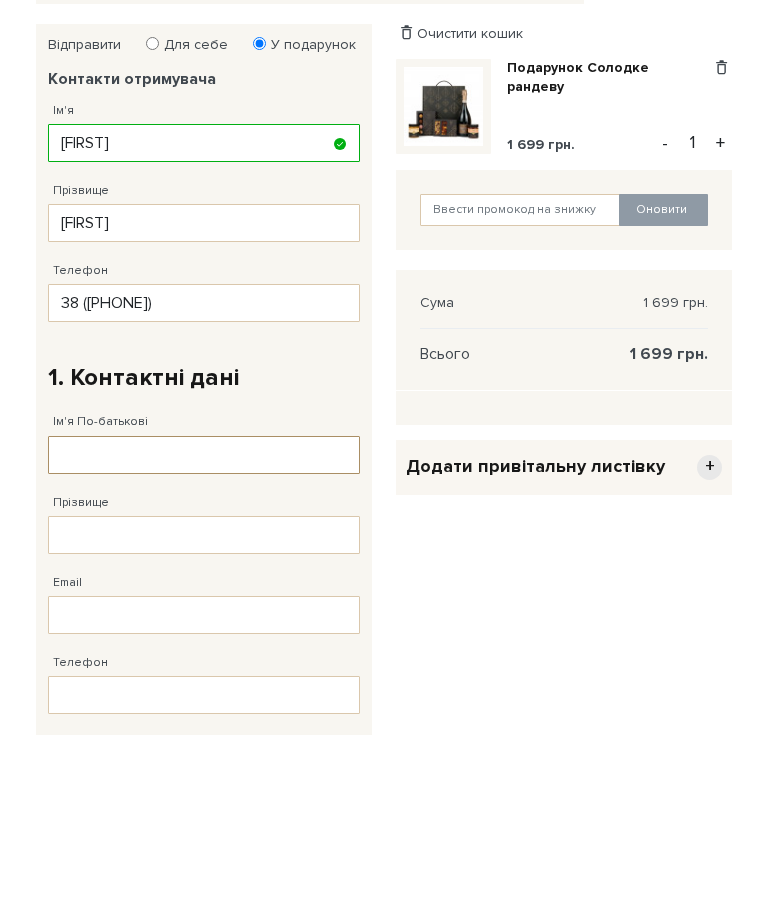 click on "Ім'я По-батькові" at bounding box center [204, 641] 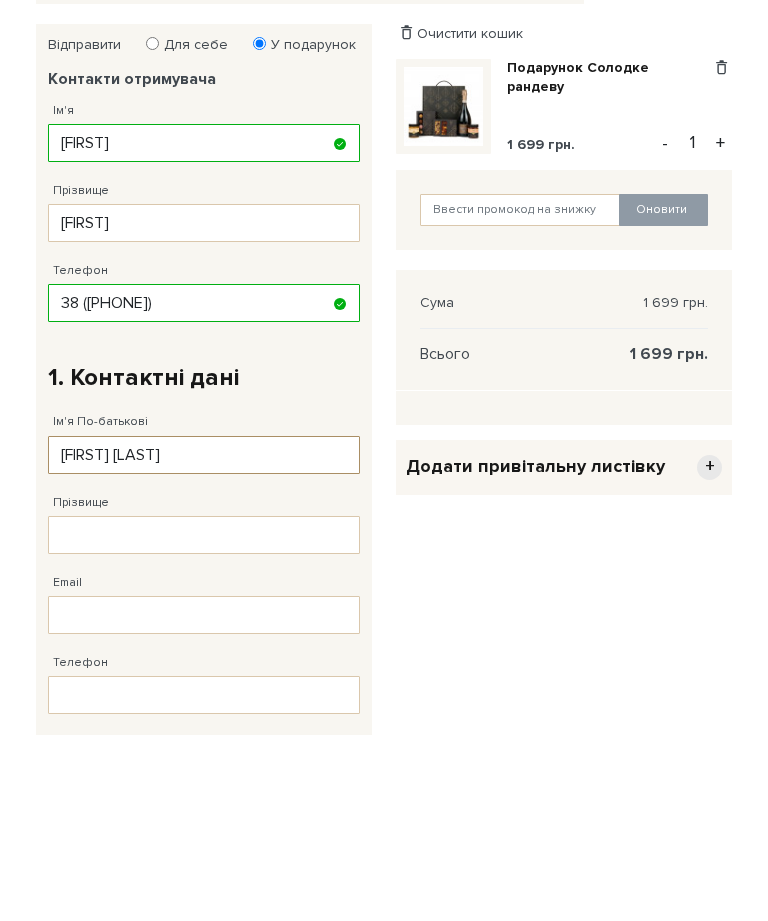 type on "[FIRST] [LAST]" 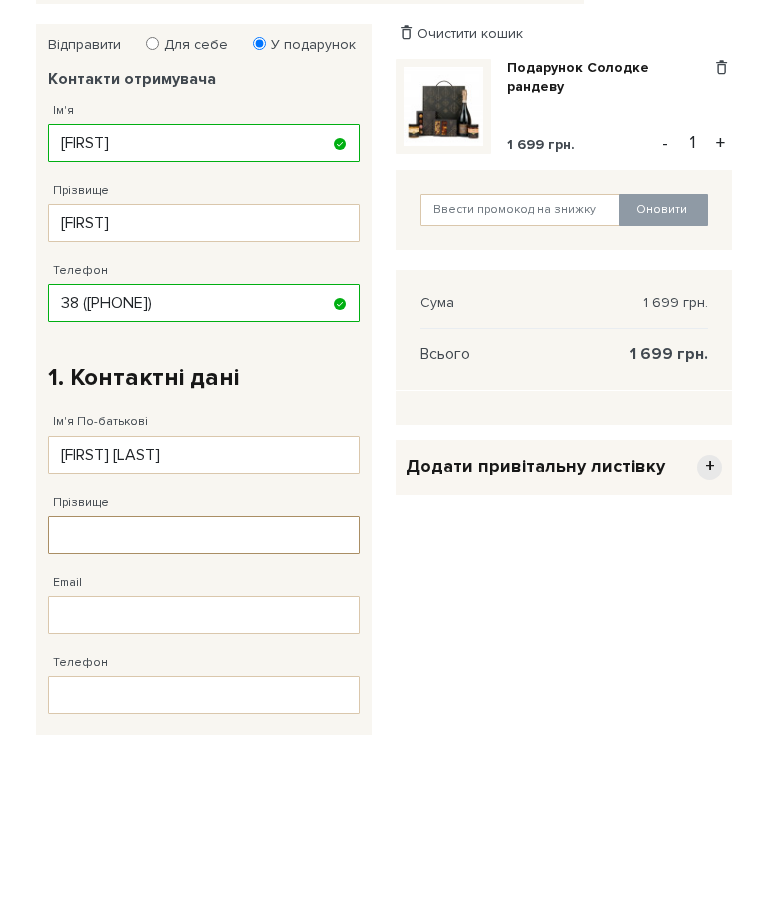 click on "Прізвище" at bounding box center (204, 721) 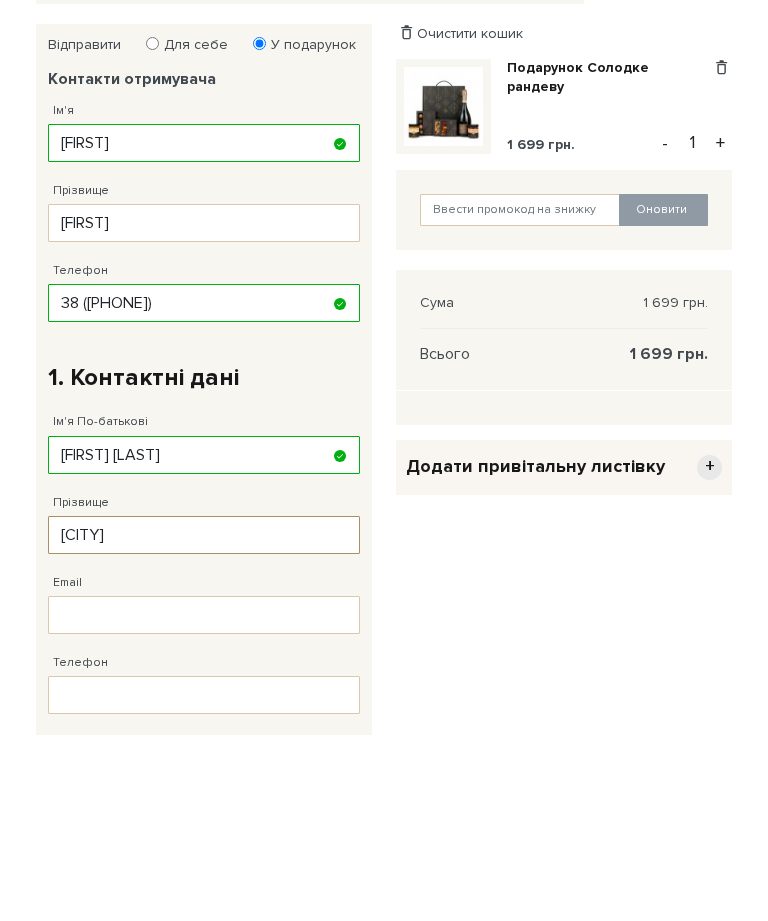 type on "[CITY]" 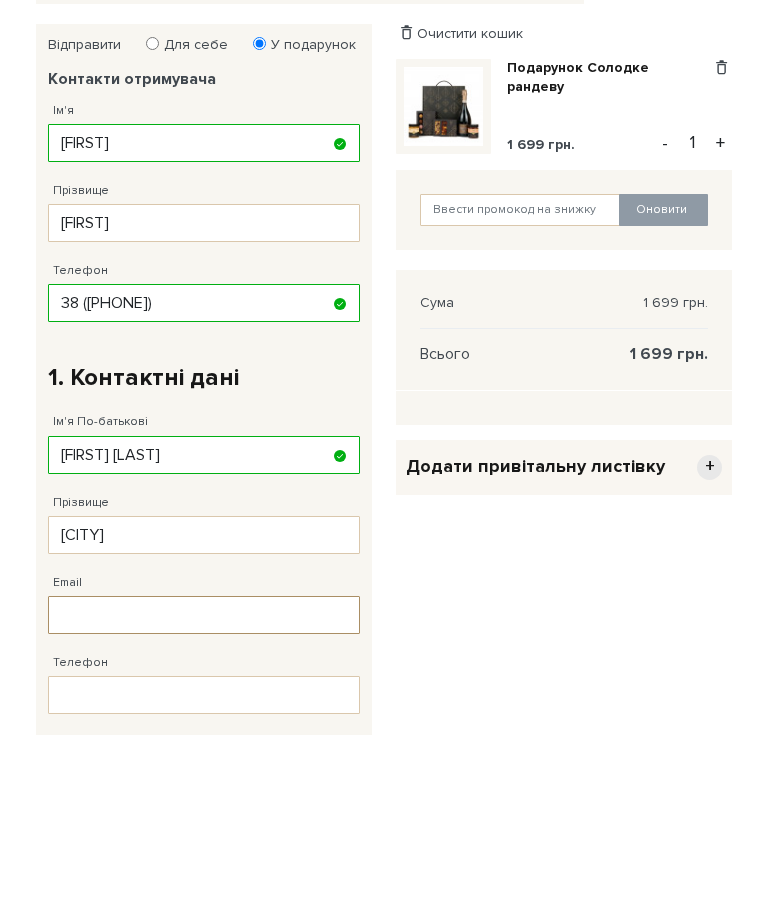 click on "Email" at bounding box center (204, 801) 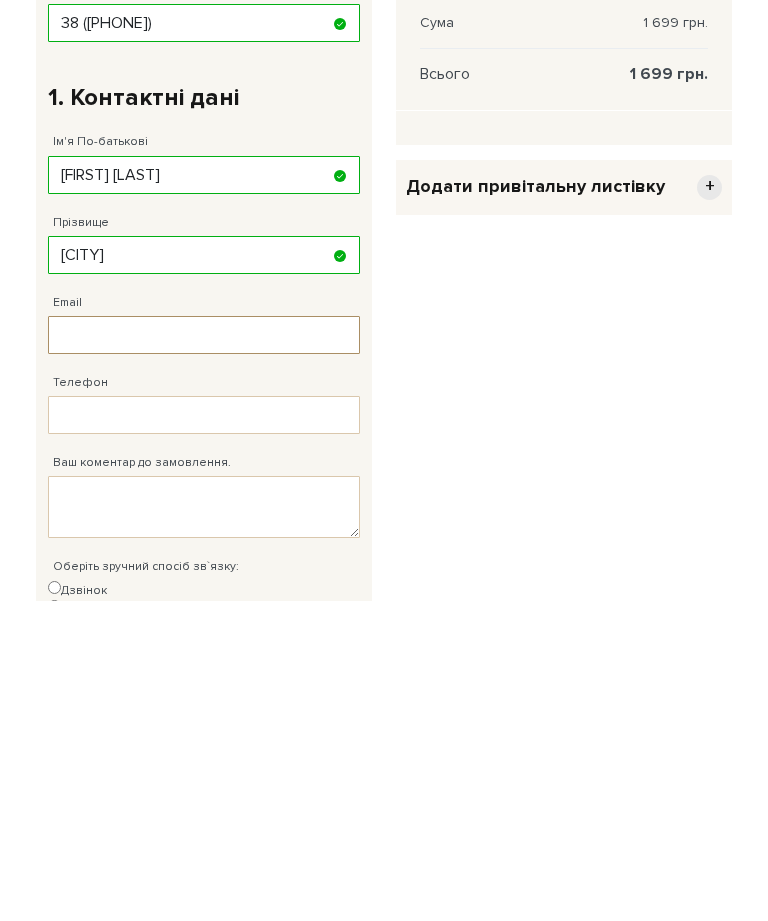 type on "[EMAIL]" 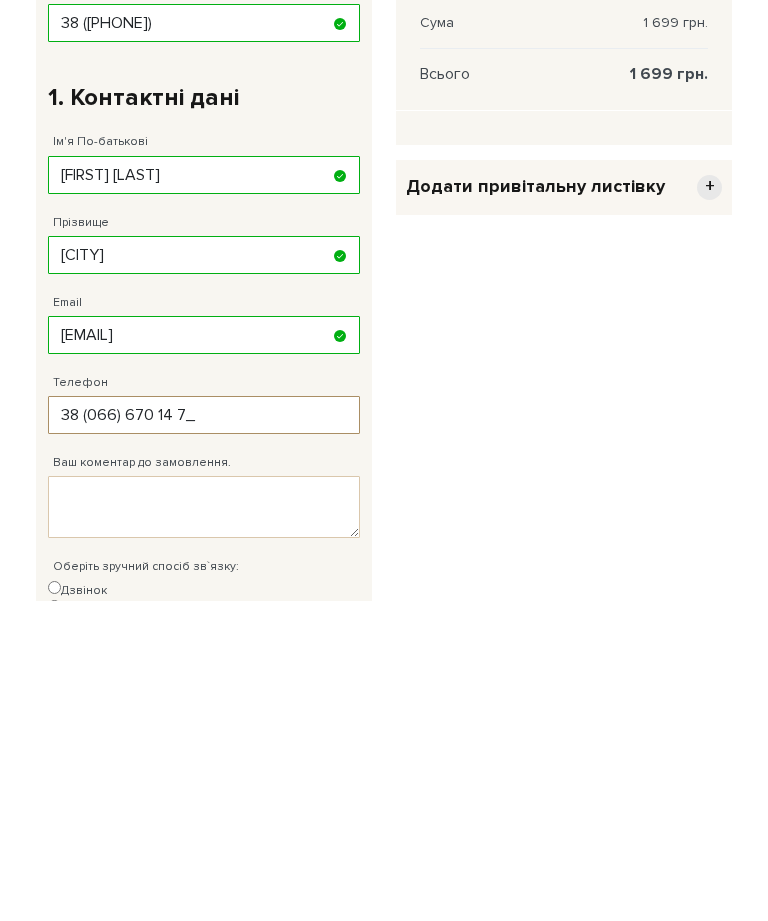type on "[PHONE]" 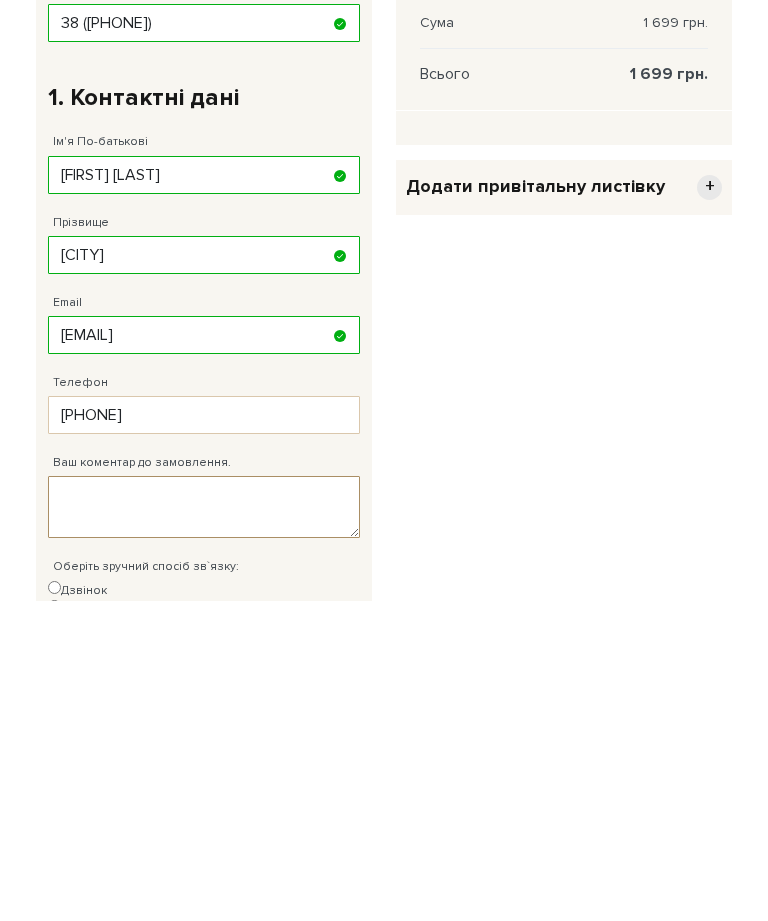 click on "Ваш коментар до замовлення." at bounding box center [204, 827] 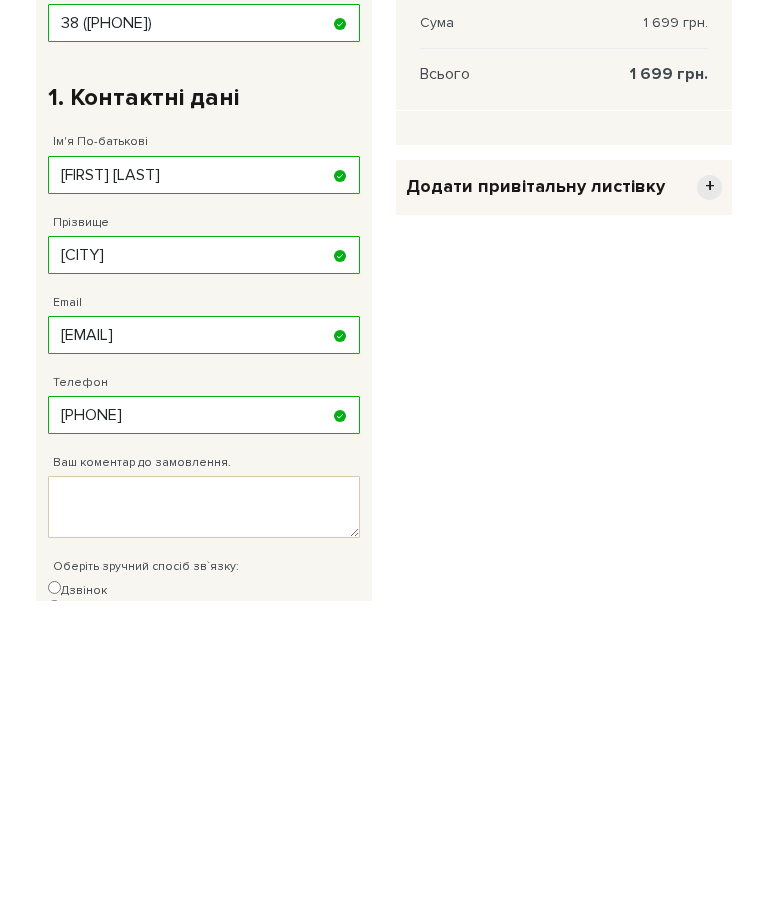 click on "Не дзвонити" at bounding box center [54, 964] 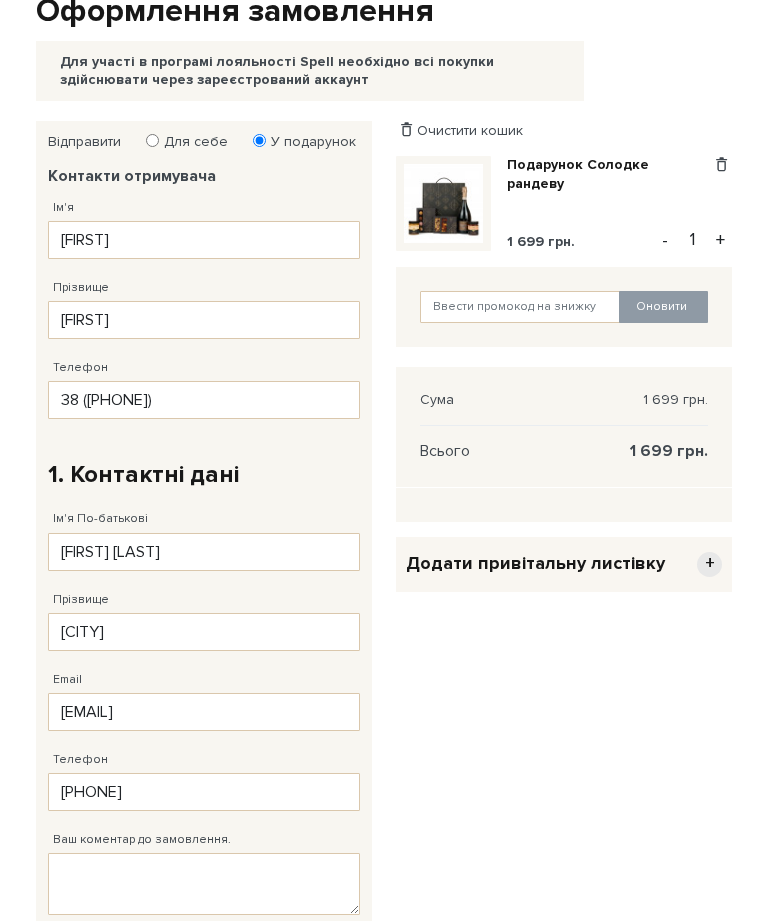 scroll, scrollTop: 189, scrollLeft: 0, axis: vertical 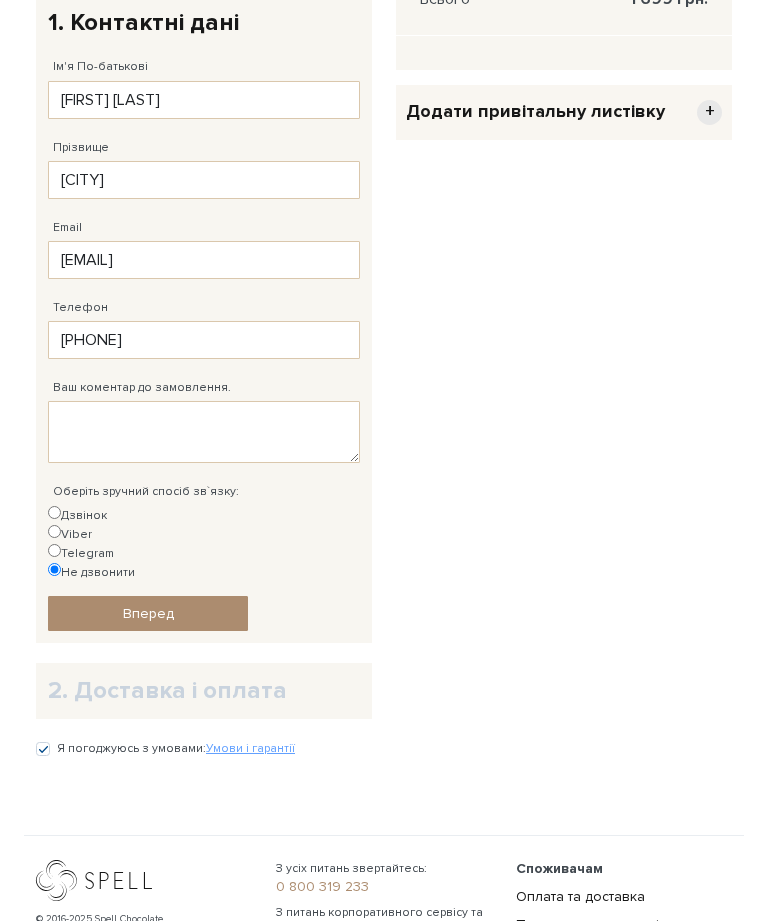 click on "Вперед" at bounding box center (148, 614) 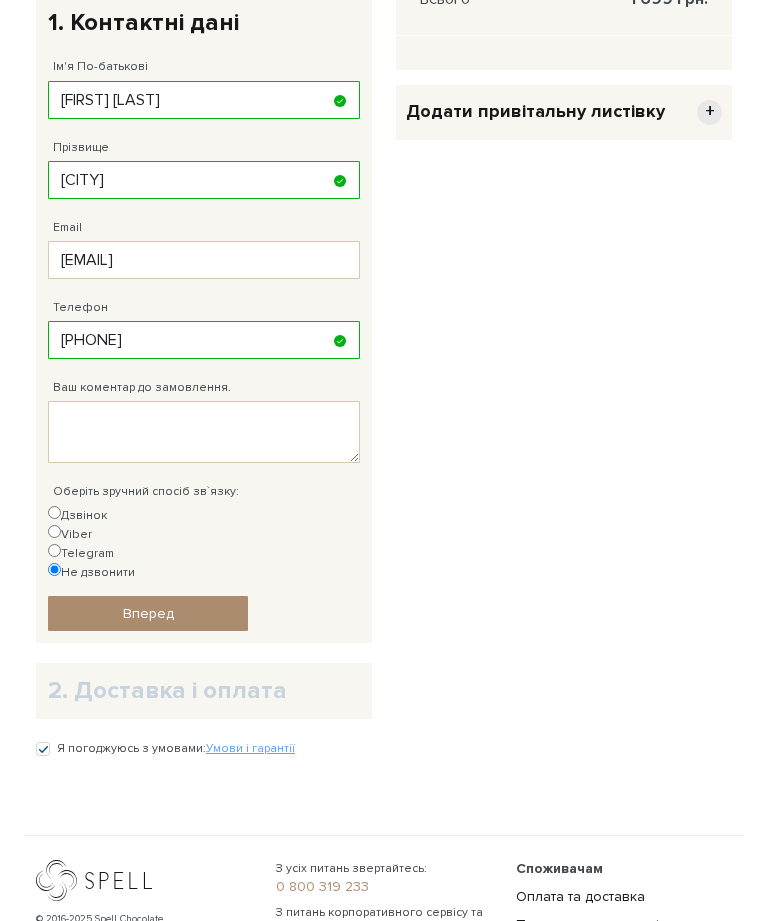 scroll, scrollTop: 643, scrollLeft: 0, axis: vertical 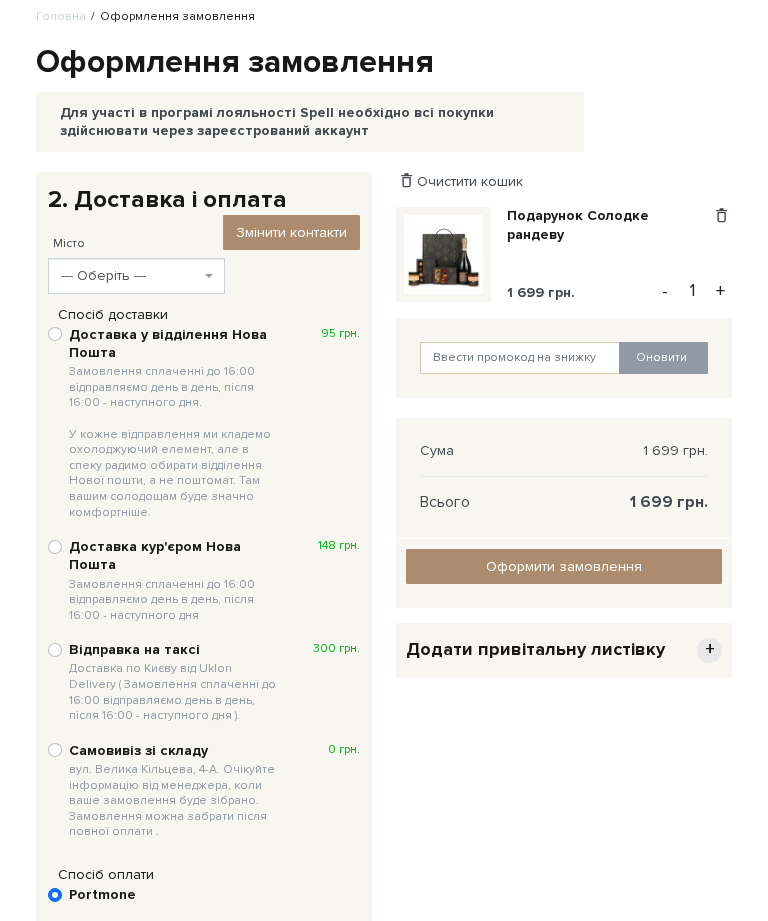 click on "--- Оберіть ---" at bounding box center (130, 276) 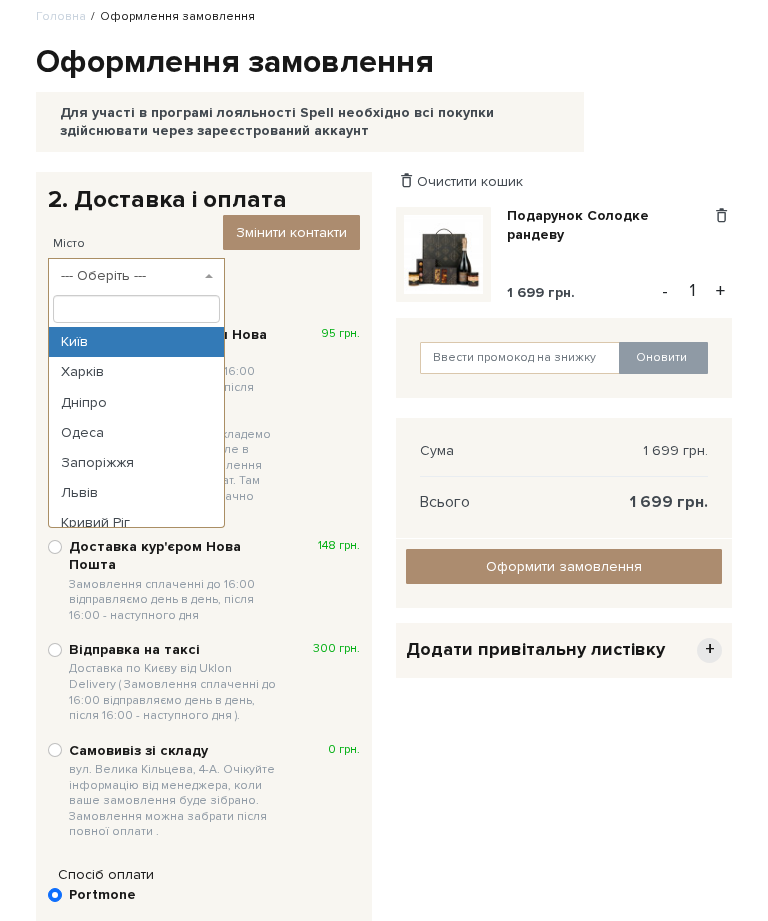 scroll, scrollTop: 139, scrollLeft: 0, axis: vertical 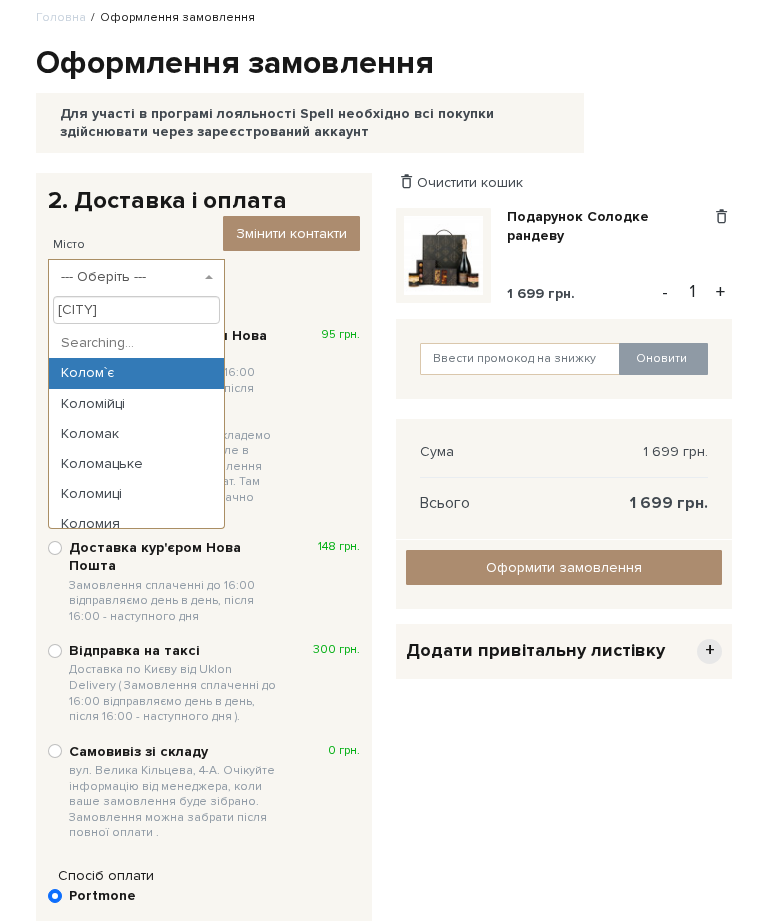 type on "коломия" 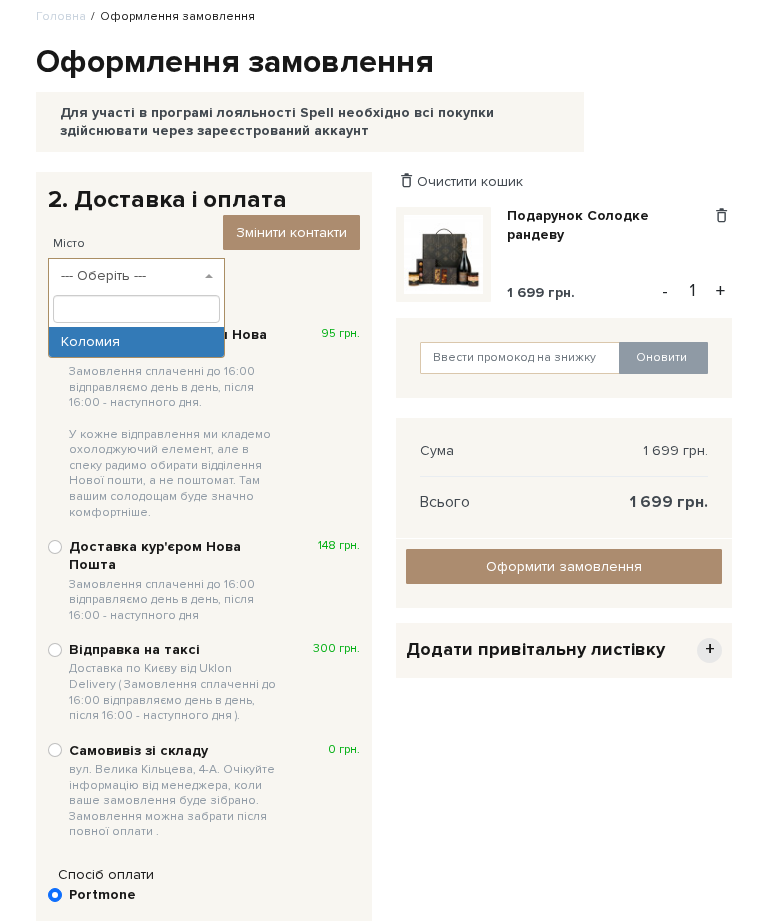 select on "Коломия" 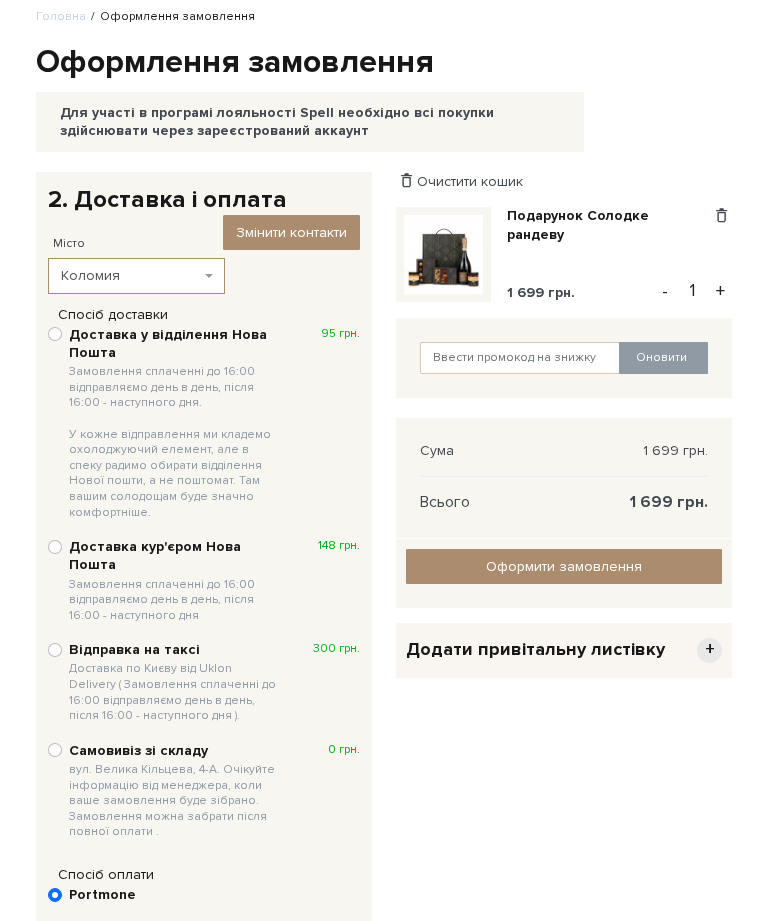 scroll, scrollTop: 140, scrollLeft: 0, axis: vertical 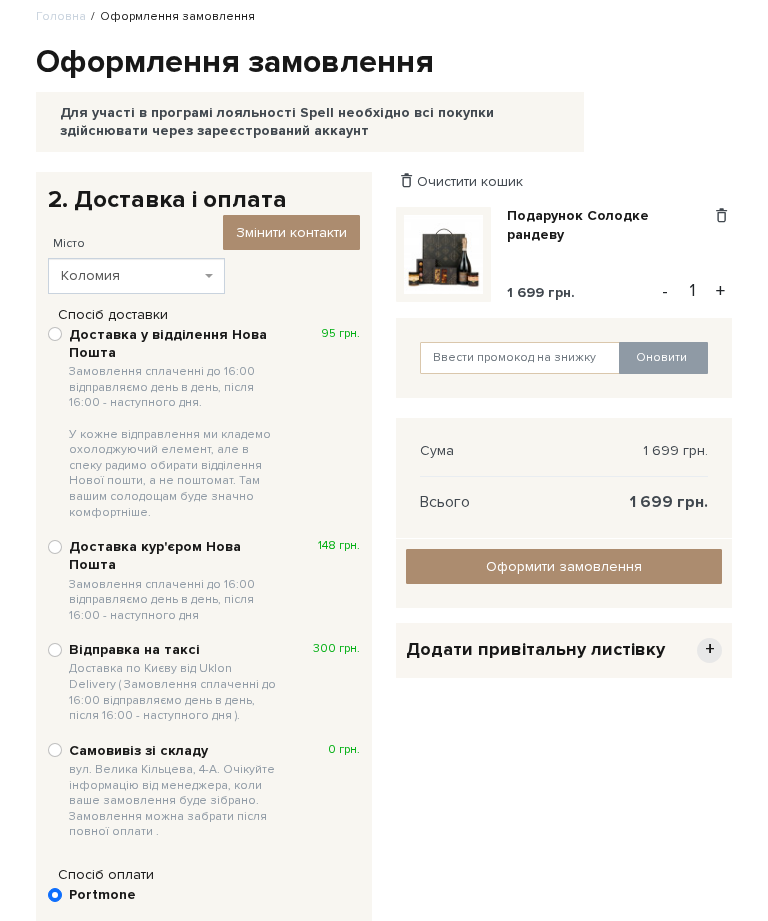 click on "Замовлення сплаченні до 16:00 відправляємо день в день, після 16:00 - наступного дня.
У кожне відправлення ми кладемо охолоджуючий елемент, але в спеку радимо обирати відділення Нової пошти, а не поштомат. Там вашим солодощам буде значно комфортніше." at bounding box center (174, 442) 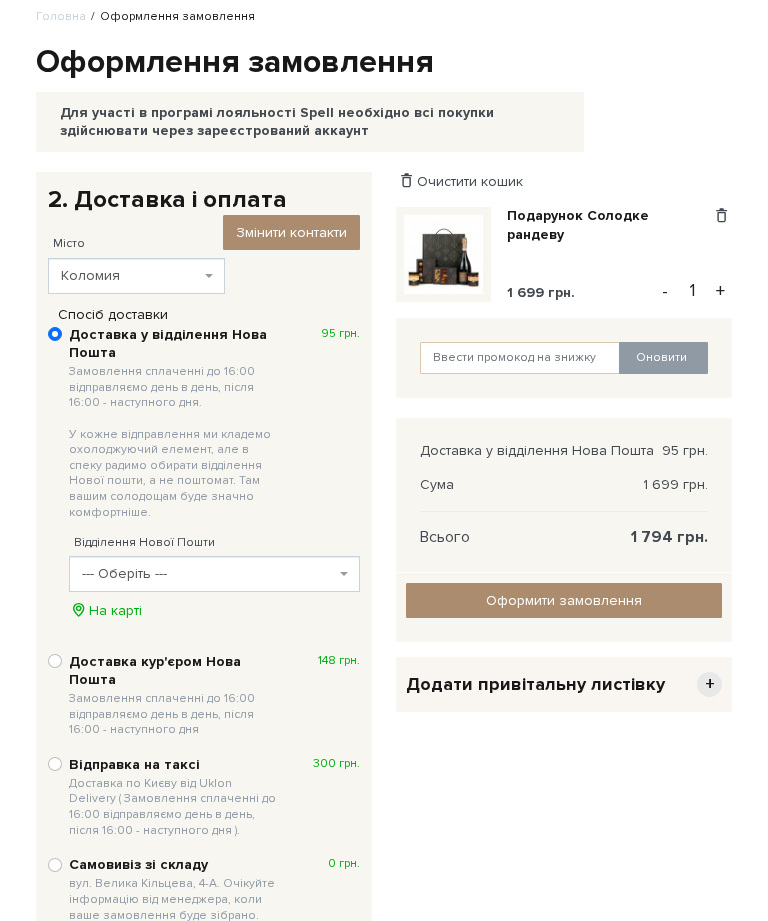 click on "--- Оберіть ---" at bounding box center [208, 574] 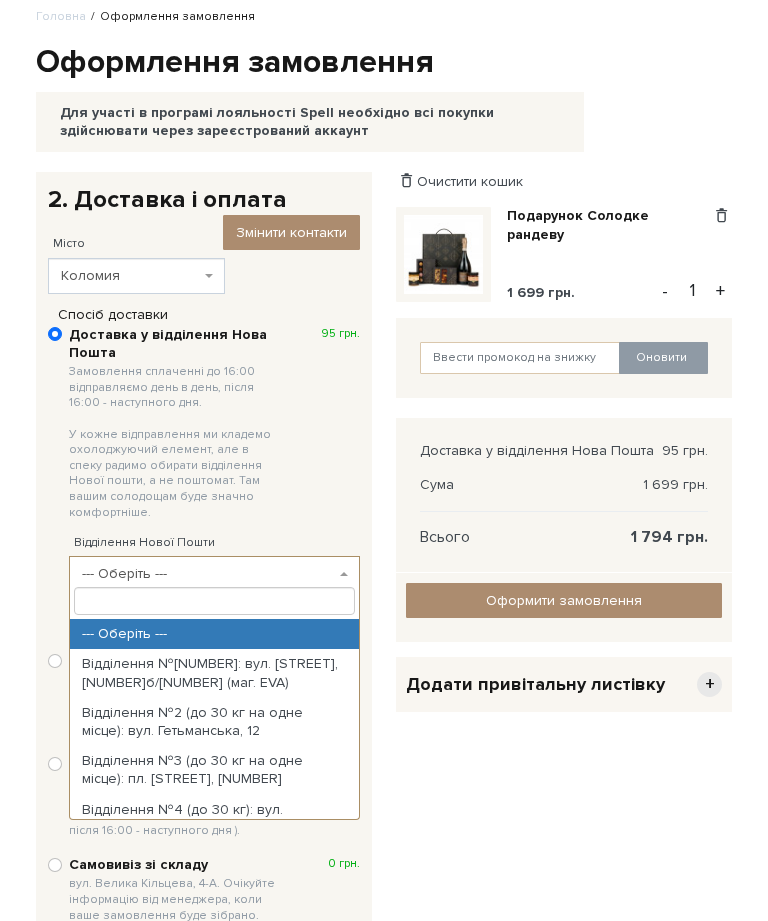 scroll, scrollTop: 139, scrollLeft: 0, axis: vertical 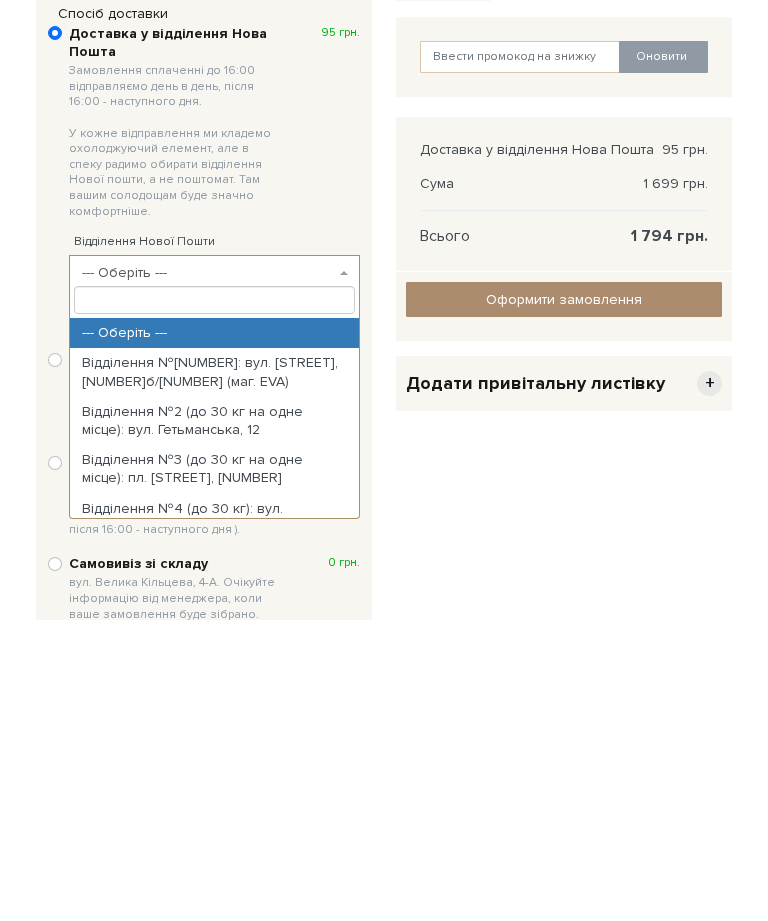 type on "2" 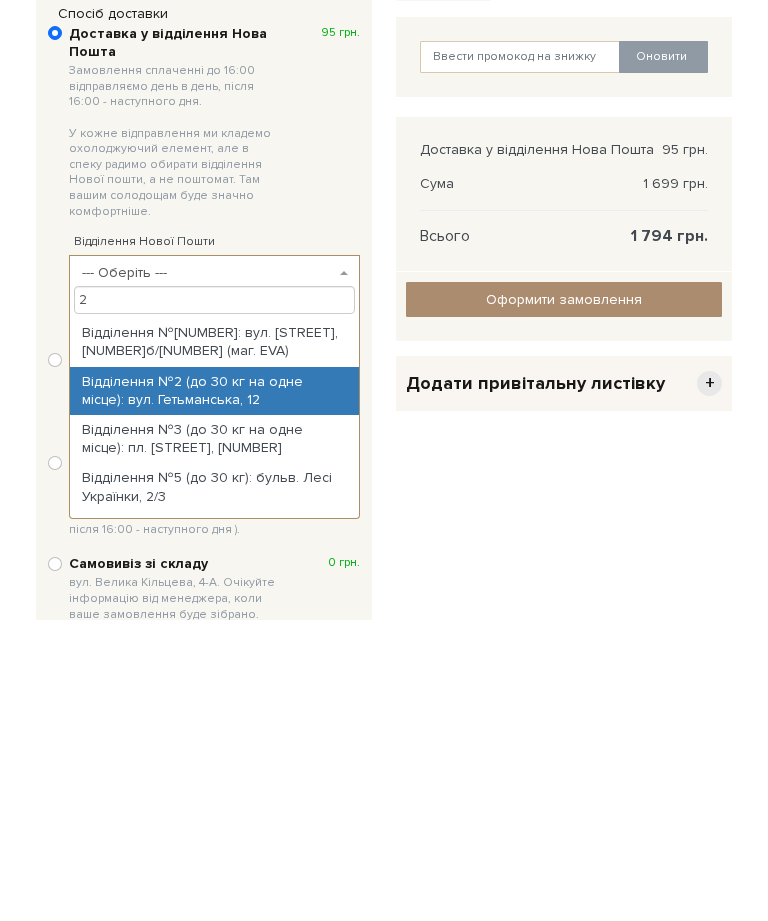 select on "Відділення №2 (до 30 кг на одне місце): вул. Гетьманська, 12" 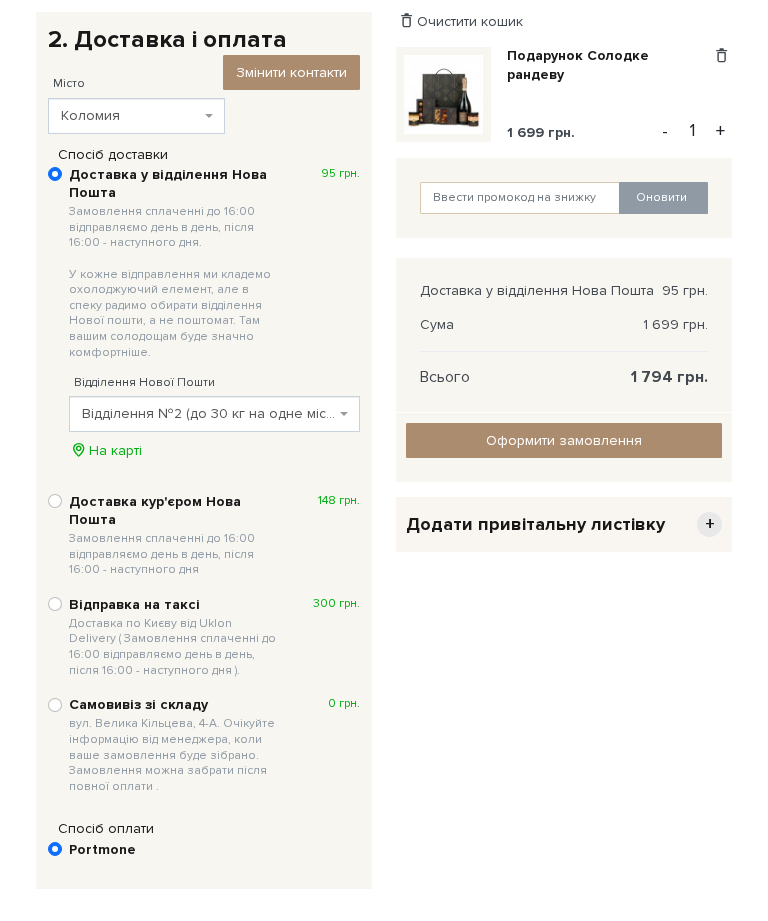 scroll, scrollTop: 302, scrollLeft: 0, axis: vertical 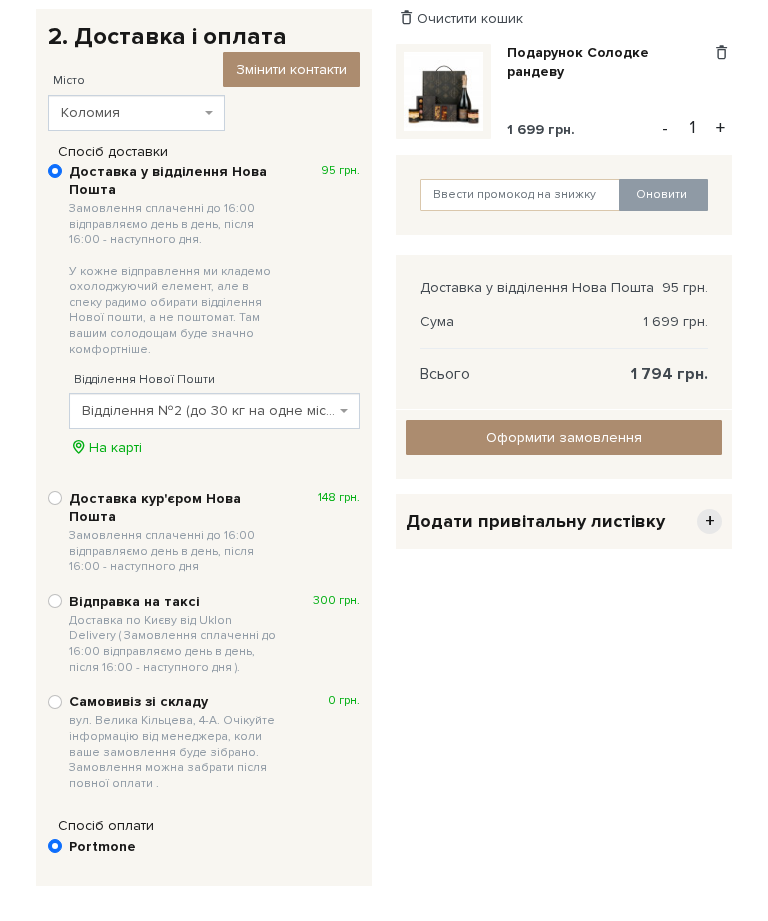 click on "+" at bounding box center (709, 522) 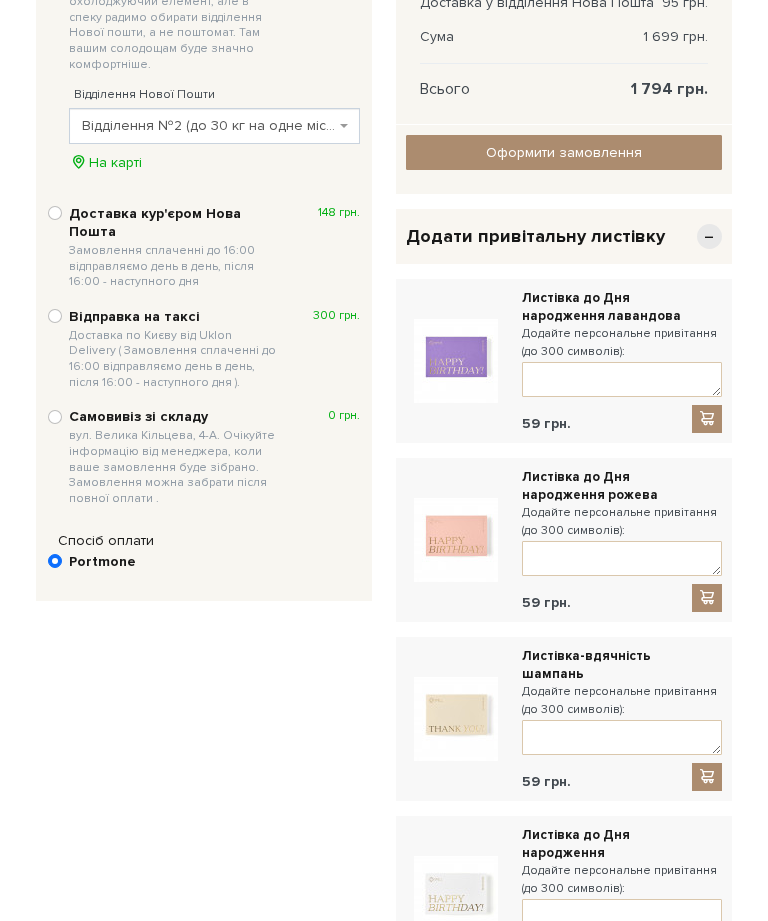 scroll, scrollTop: 585, scrollLeft: 0, axis: vertical 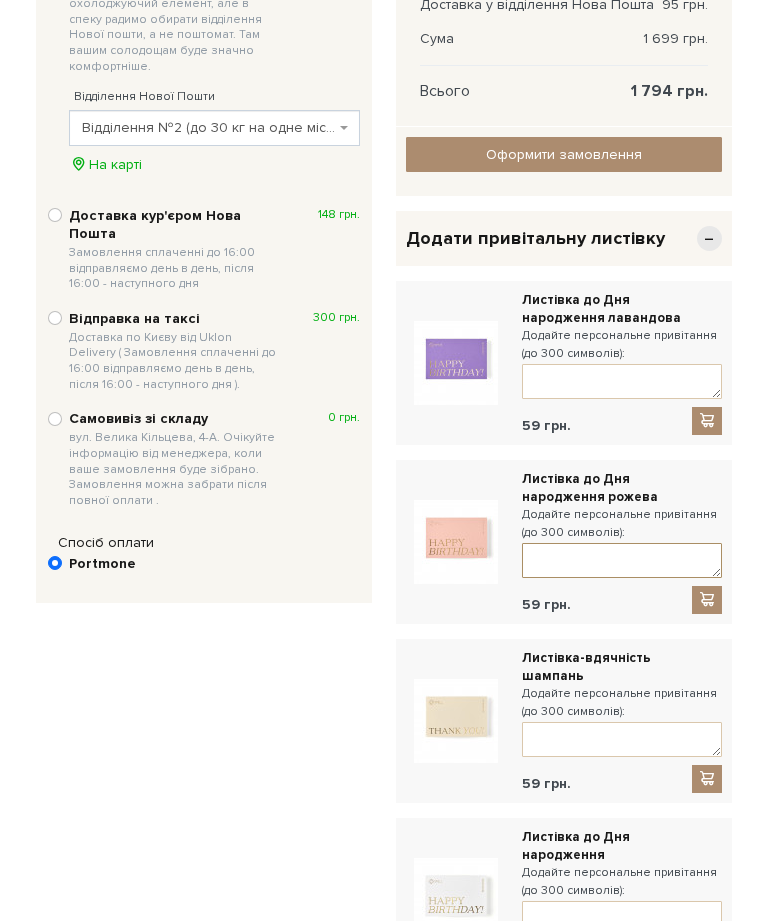 click at bounding box center (622, 561) 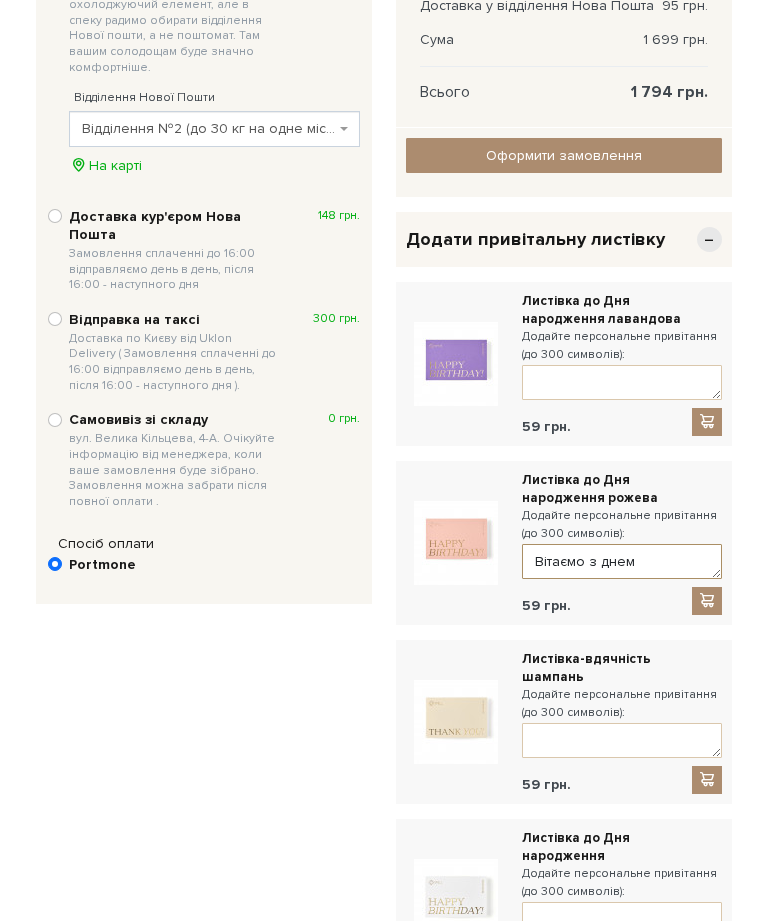 scroll, scrollTop: 14, scrollLeft: 0, axis: vertical 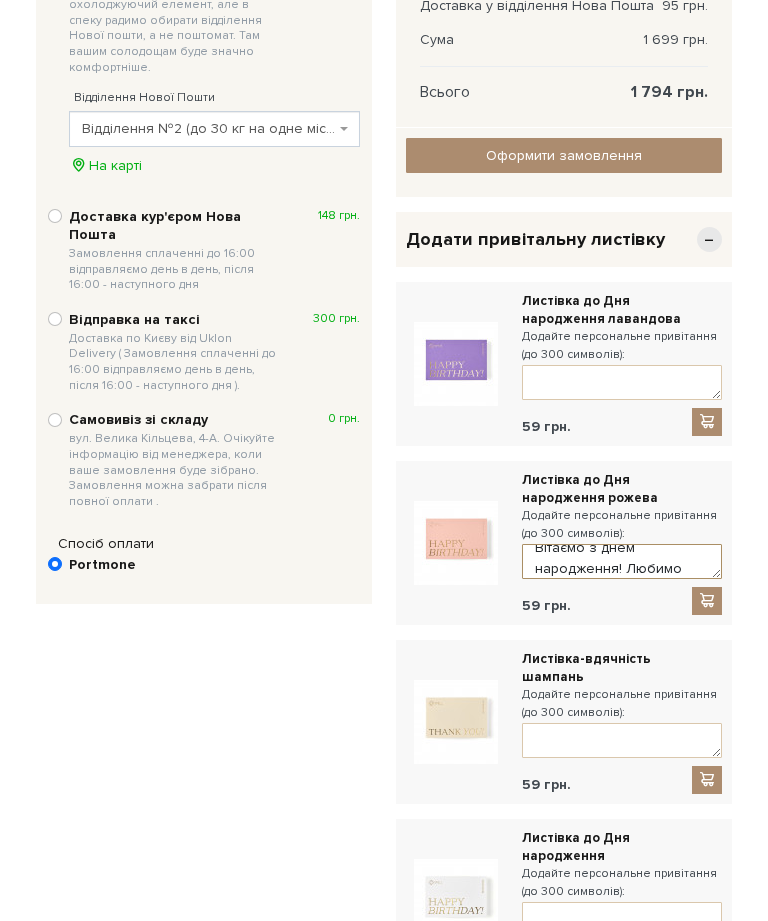 type on "Вітаємо з днем народження! Любимо Вас" 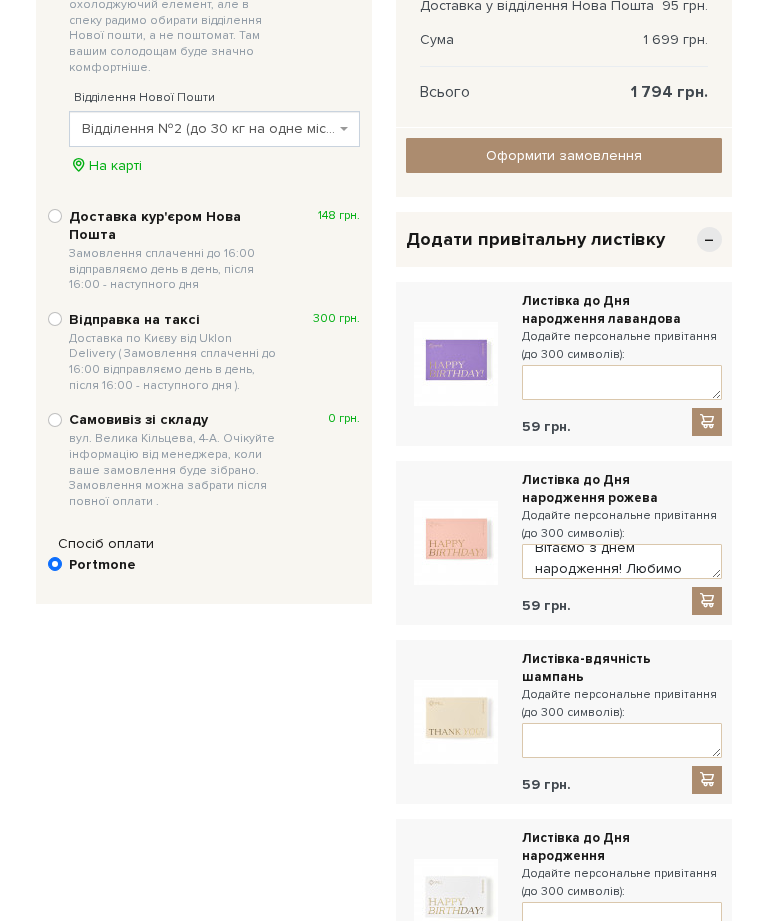 click at bounding box center (707, 600) 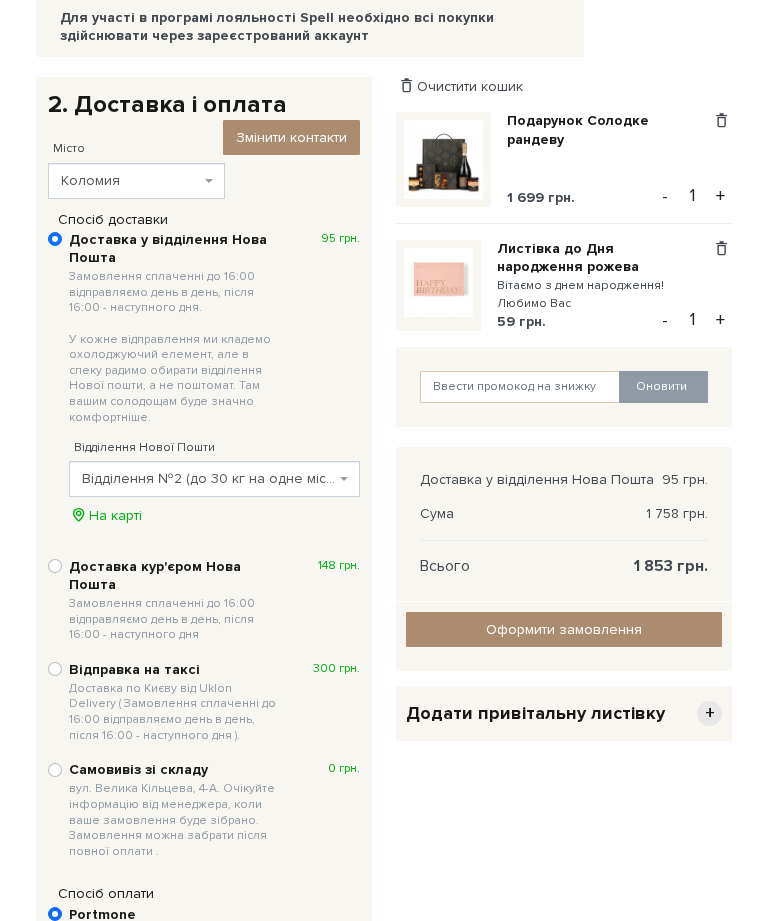 scroll, scrollTop: 234, scrollLeft: 0, axis: vertical 